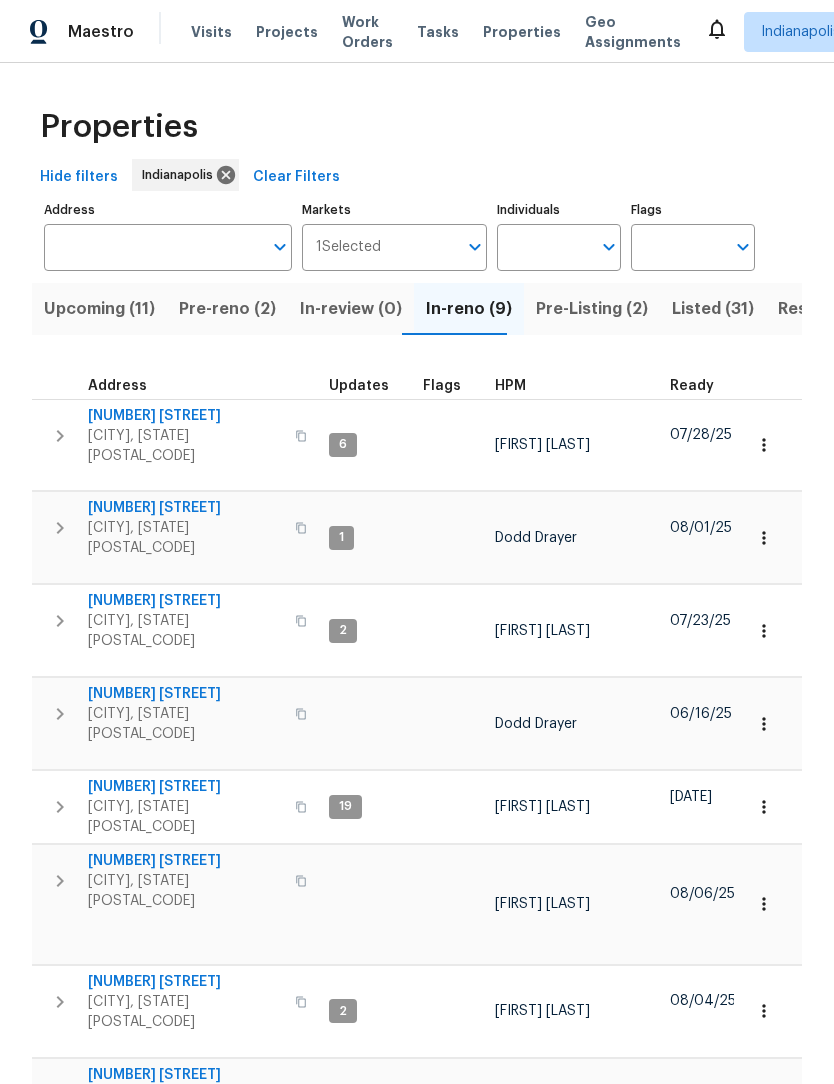 scroll, scrollTop: 1, scrollLeft: 0, axis: vertical 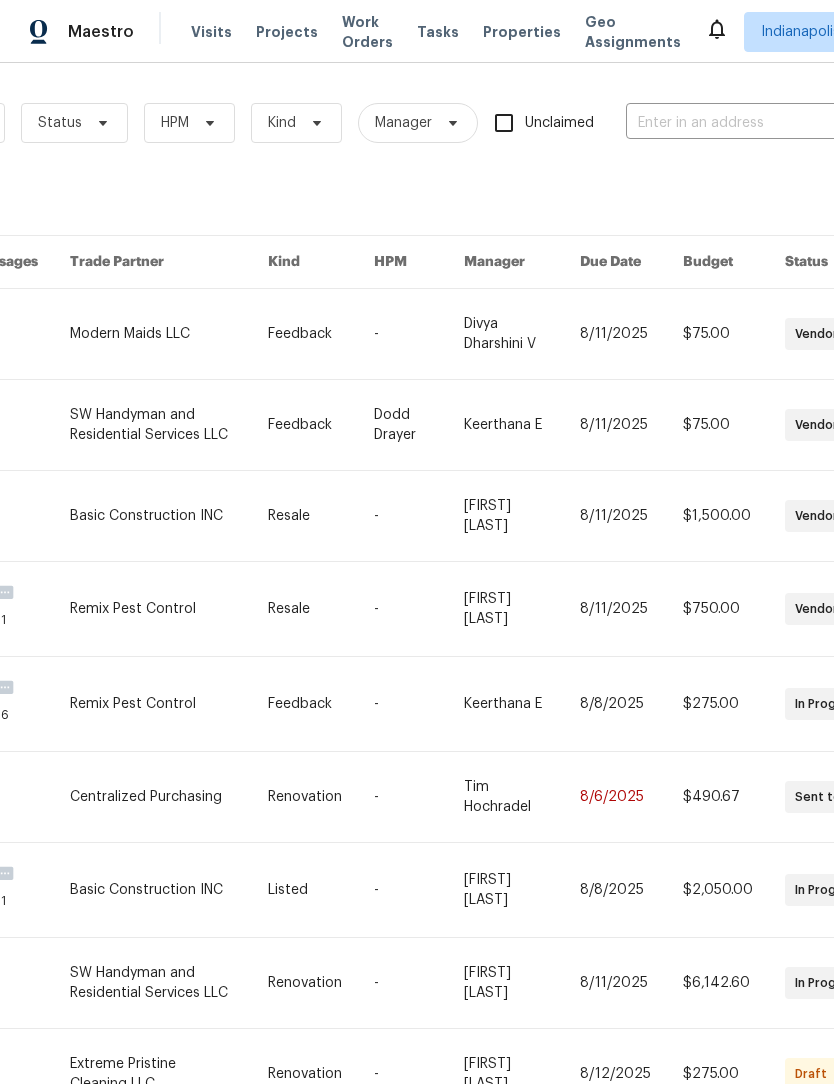 click at bounding box center [726, 123] 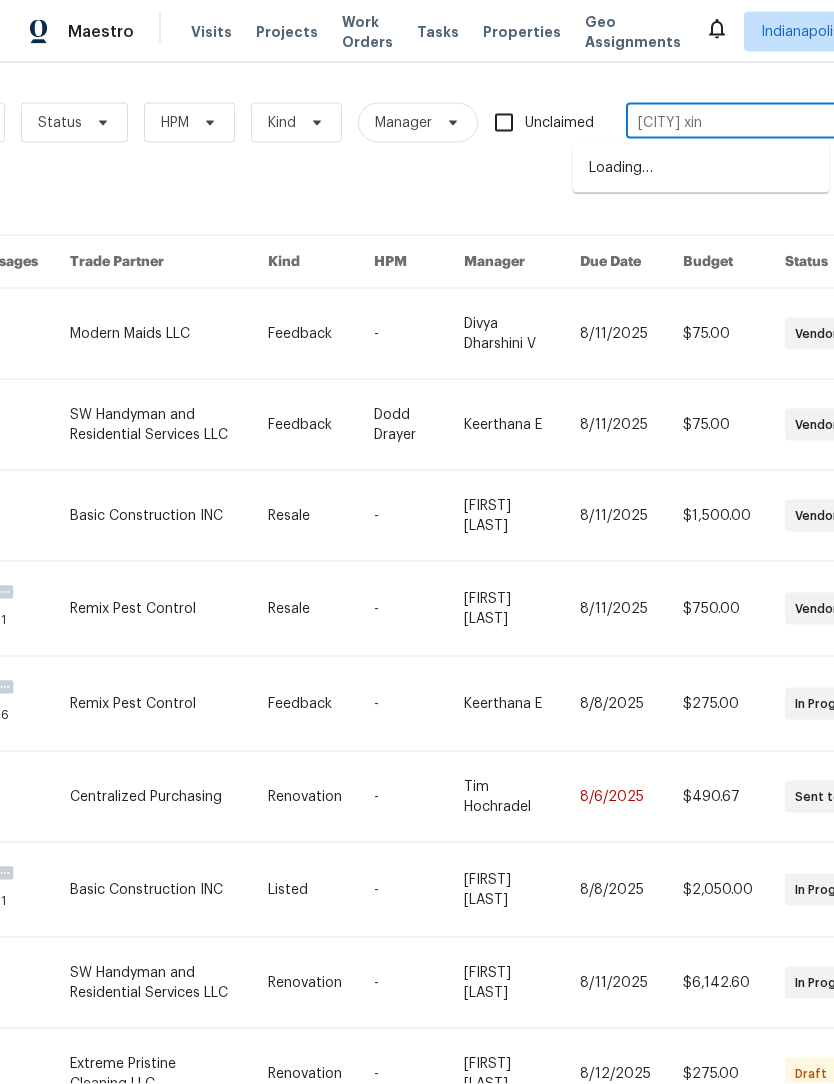 type on "[CITY] xin" 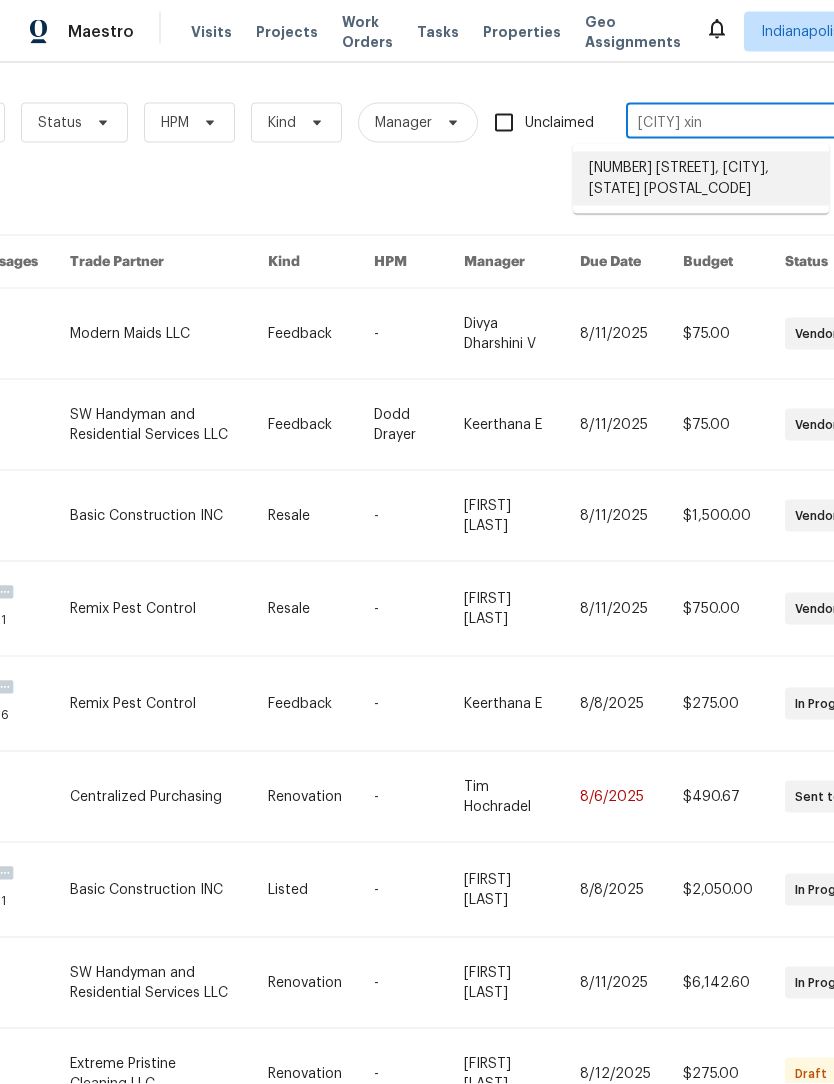 click on "[NUMBER] [STREET], [CITY], [STATE] [POSTAL_CODE]" at bounding box center (701, 179) 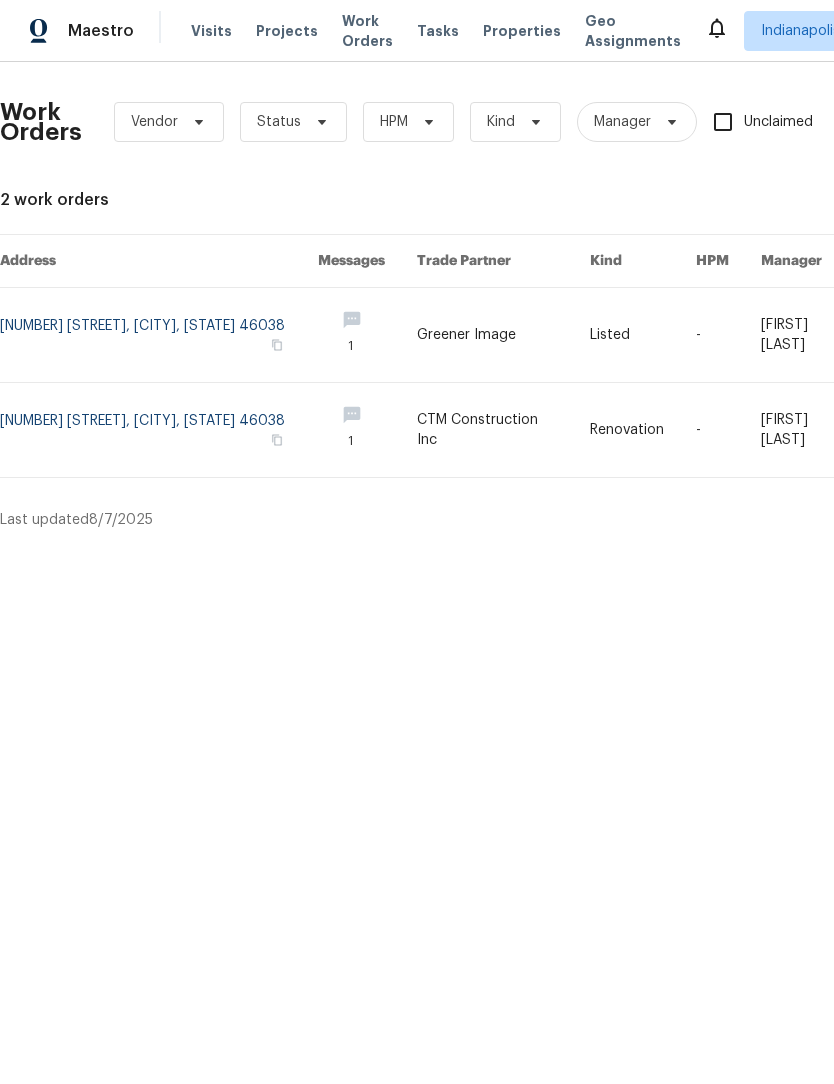 scroll, scrollTop: 0, scrollLeft: 0, axis: both 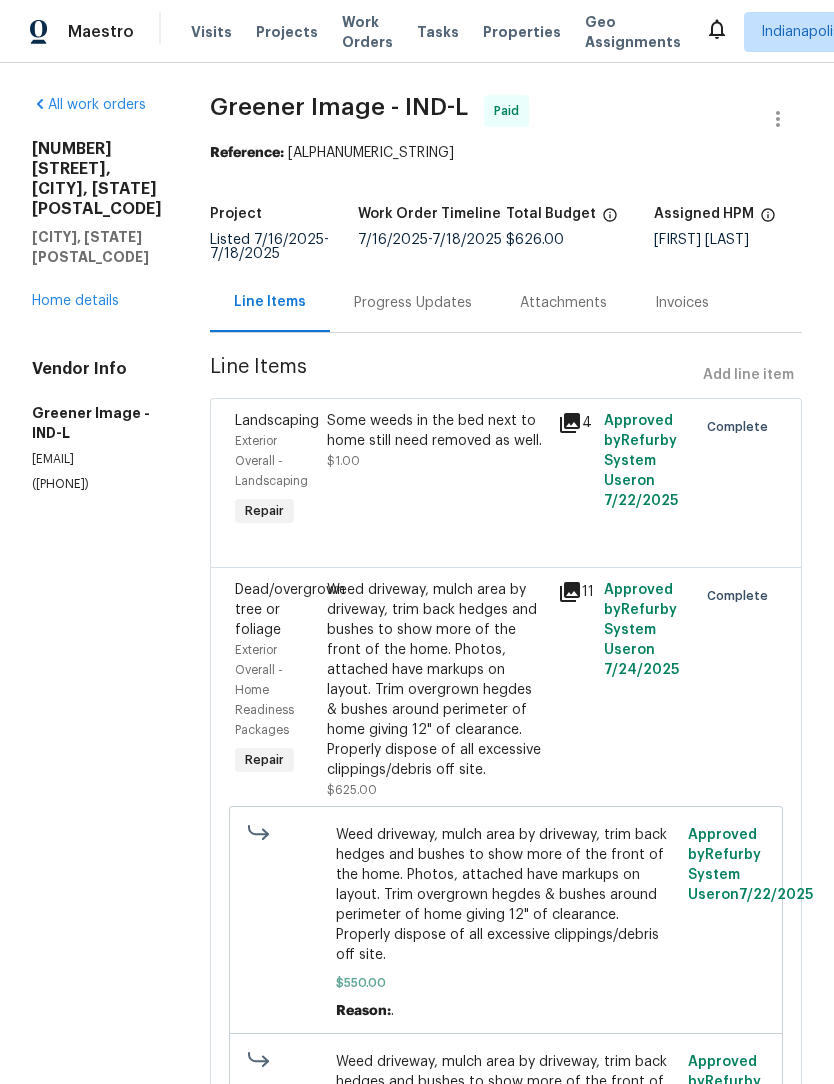 click on "Home details" at bounding box center [75, 301] 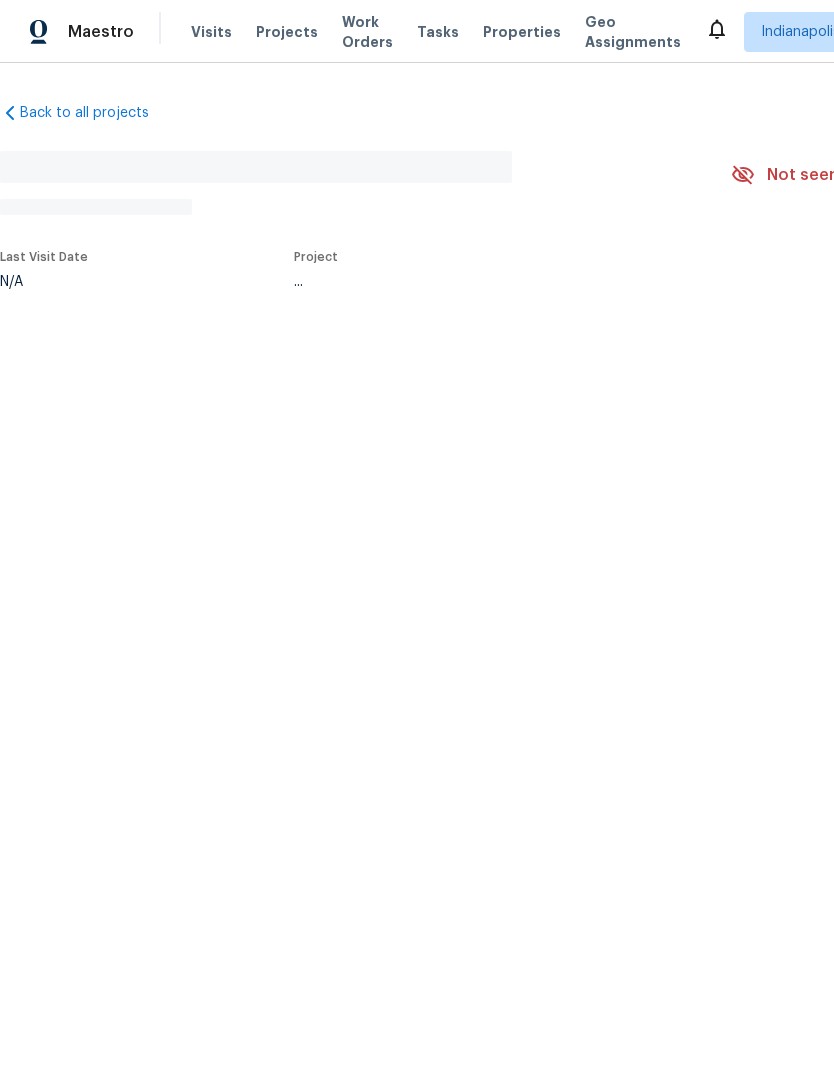 scroll, scrollTop: 0, scrollLeft: 0, axis: both 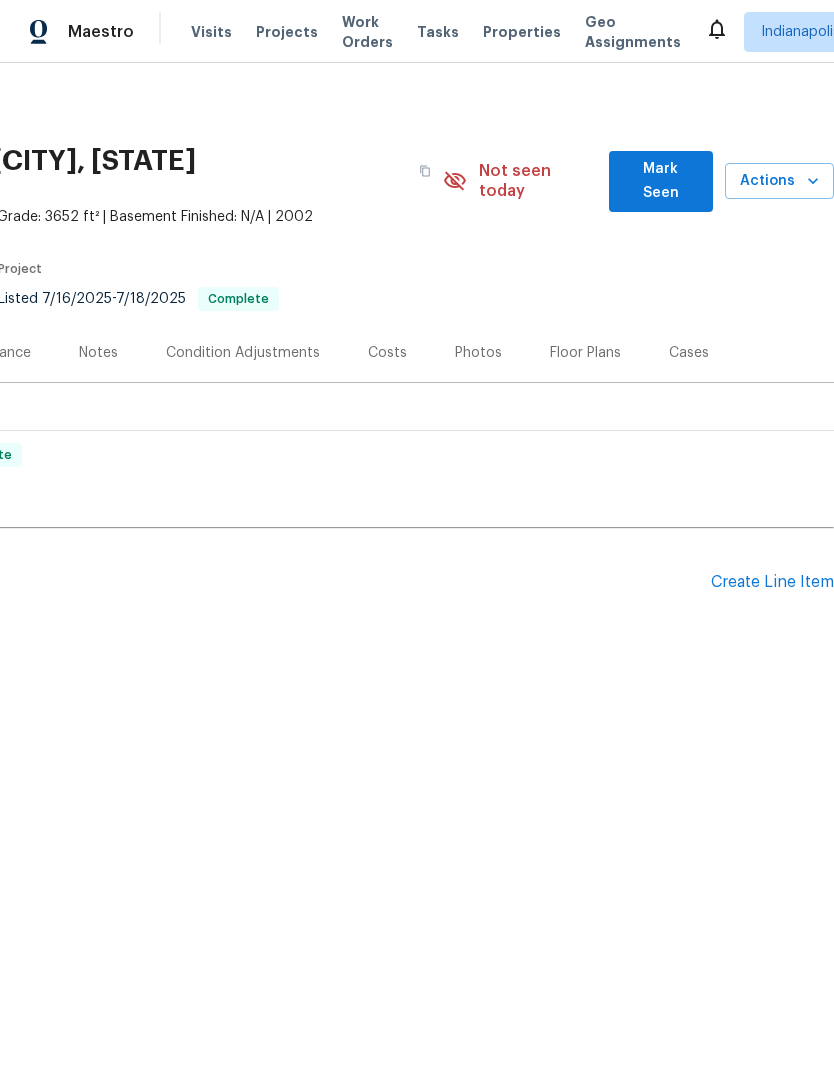 click on "Create Line Item" at bounding box center [772, 582] 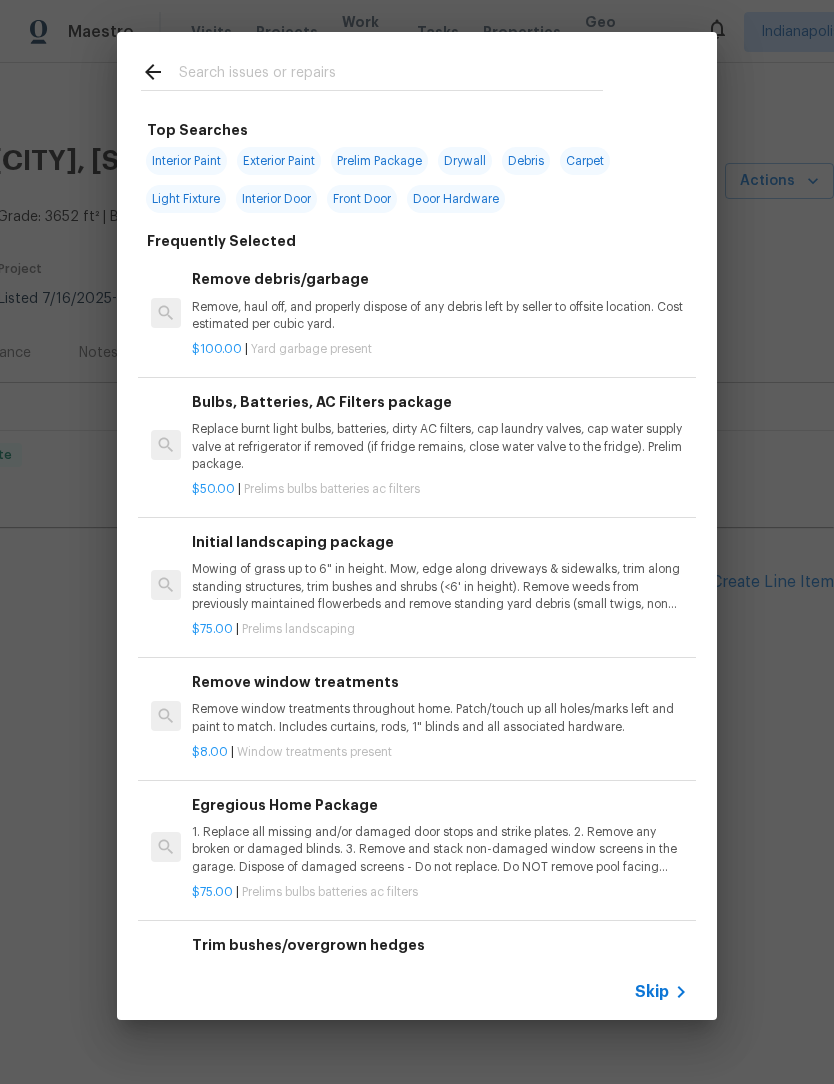 click at bounding box center [391, 75] 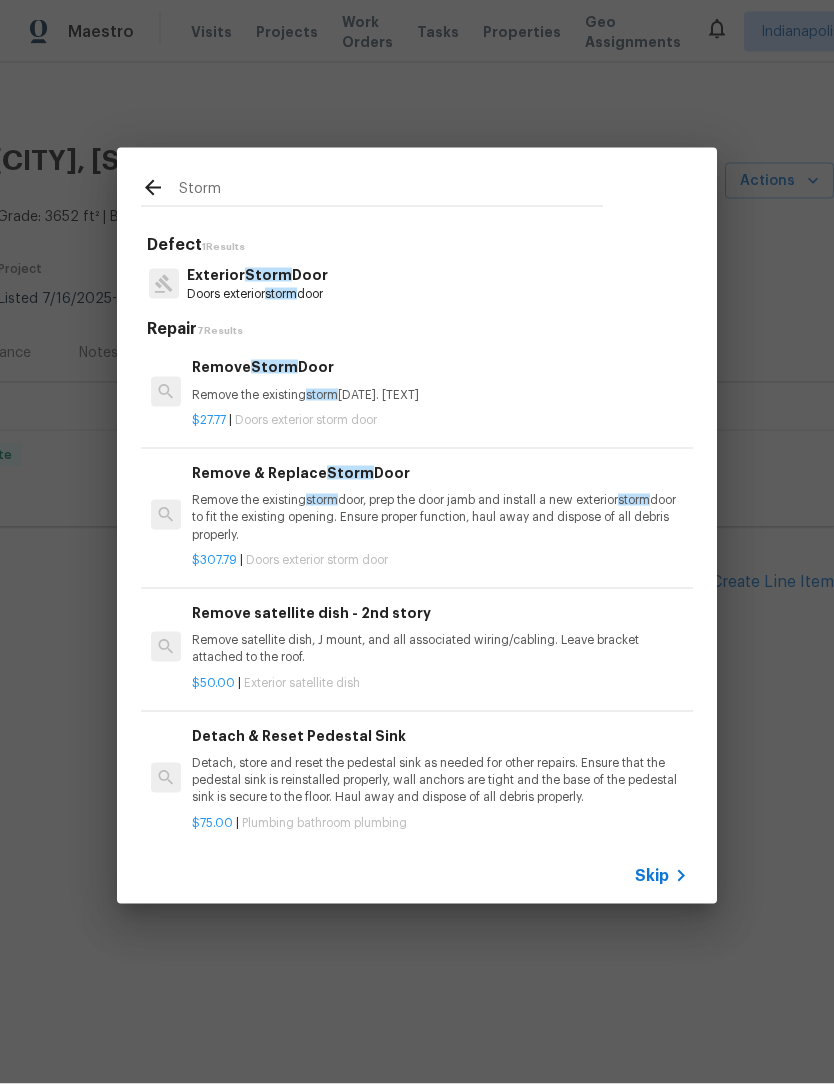 type on "Storm" 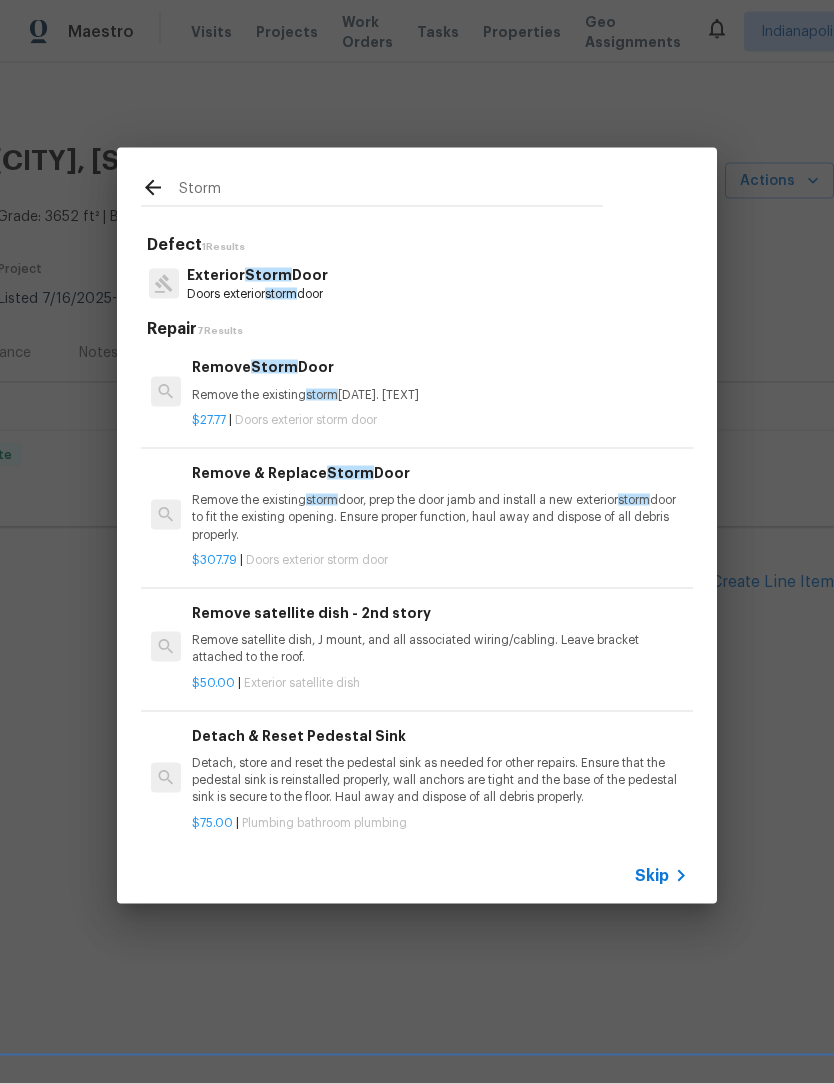 click on "[TEXT]" at bounding box center (417, 284) 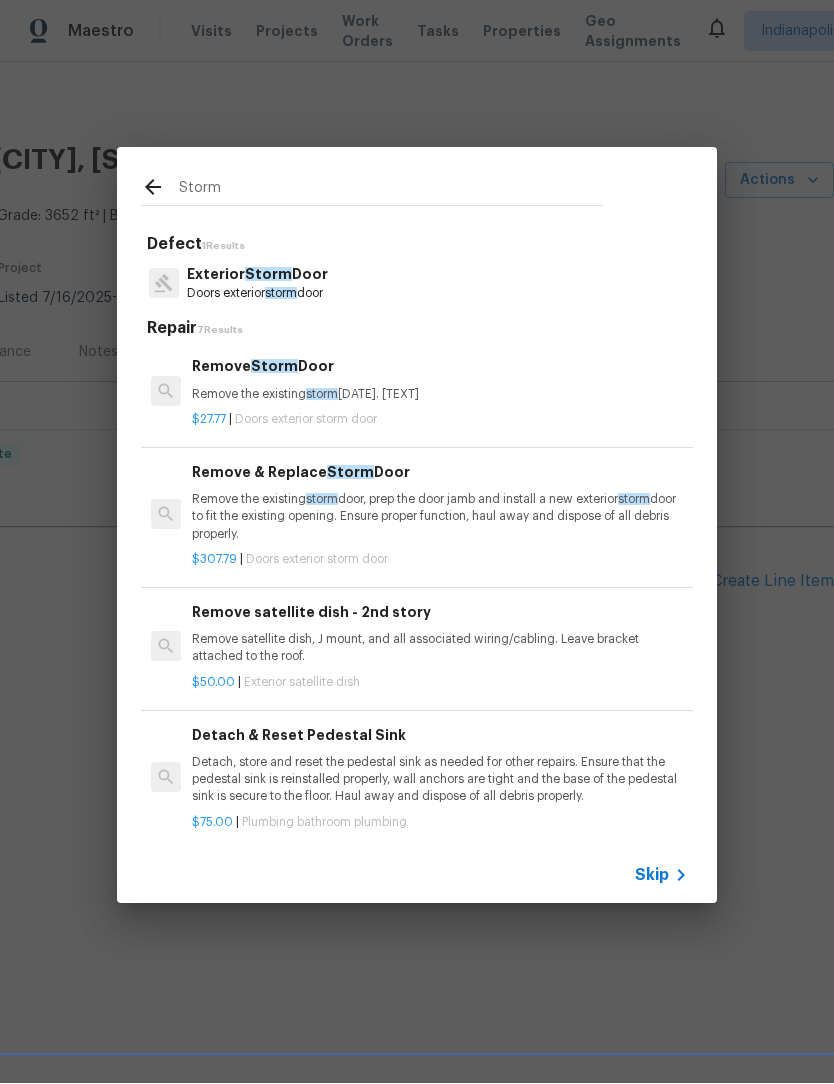 click on "[TEXT]" at bounding box center [417, 284] 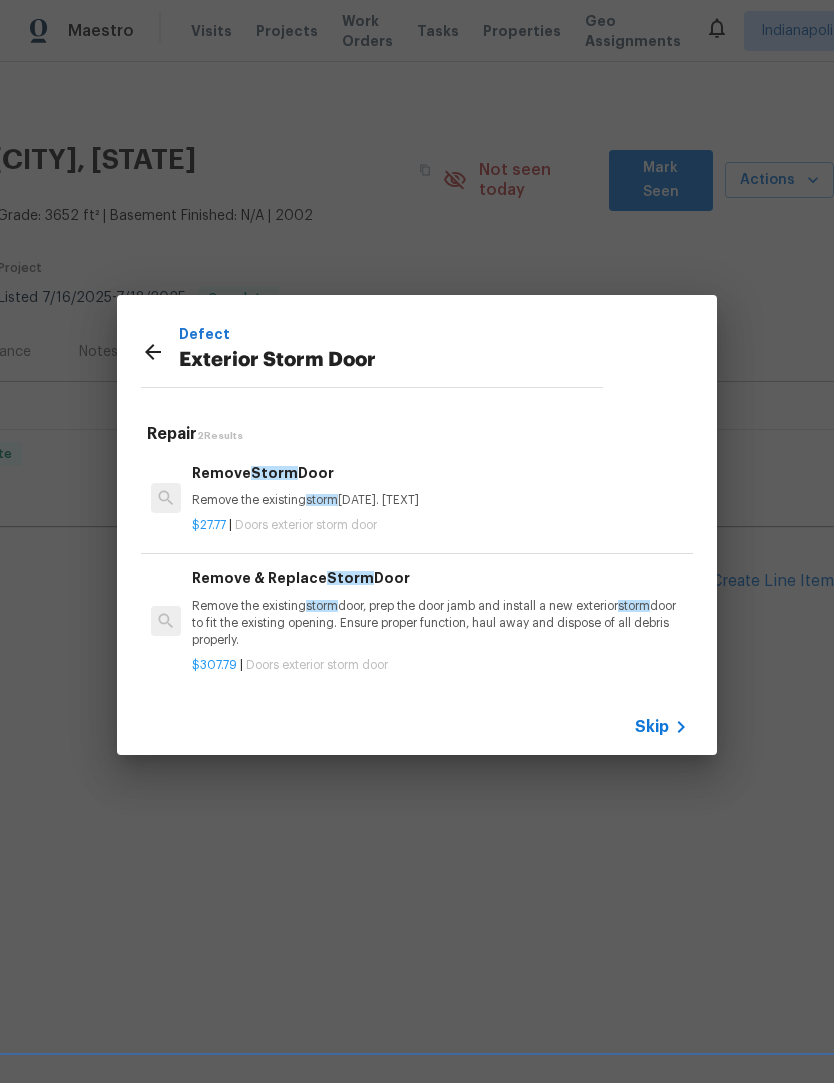 click on "[TEXT]" at bounding box center (440, 624) 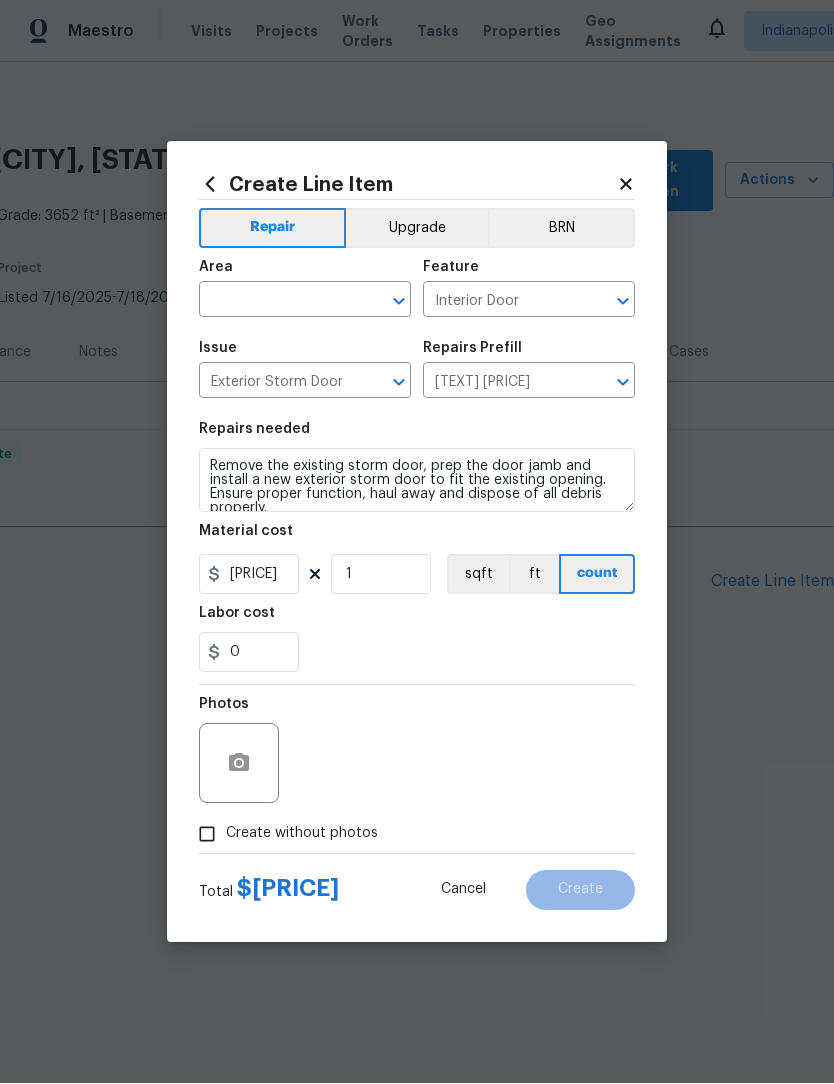 click on "Labor cost" at bounding box center [417, 620] 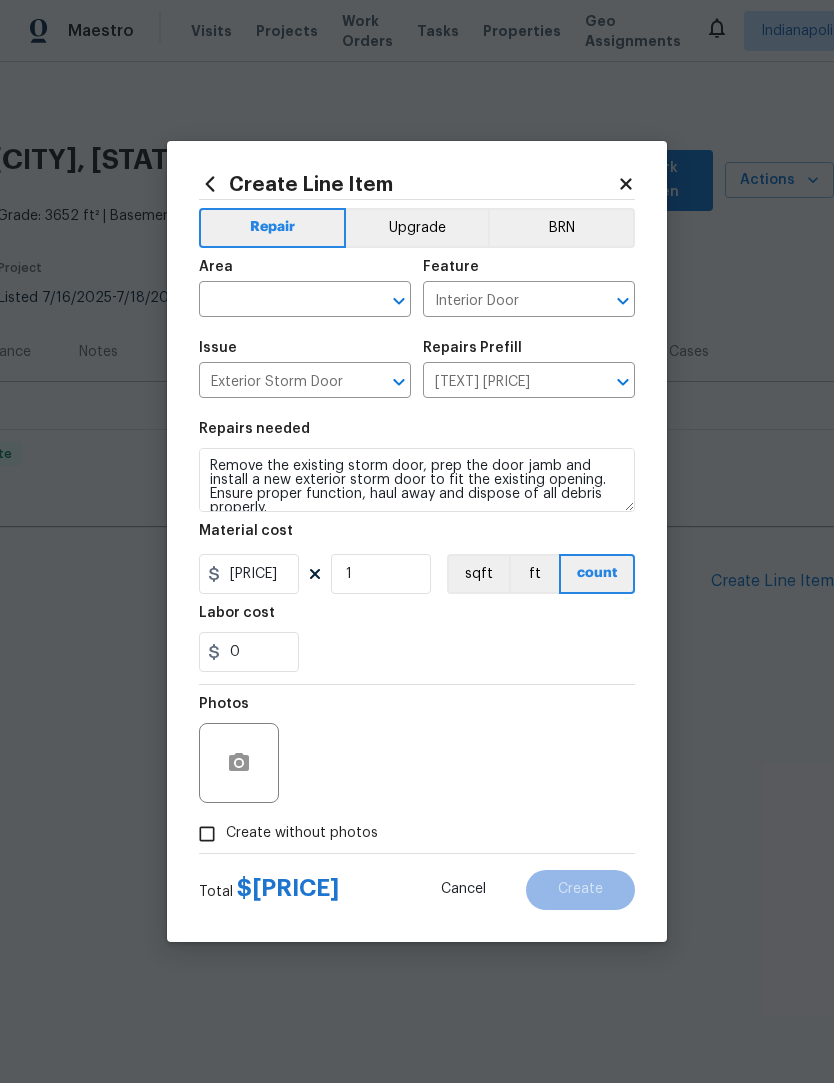 click at bounding box center (277, 302) 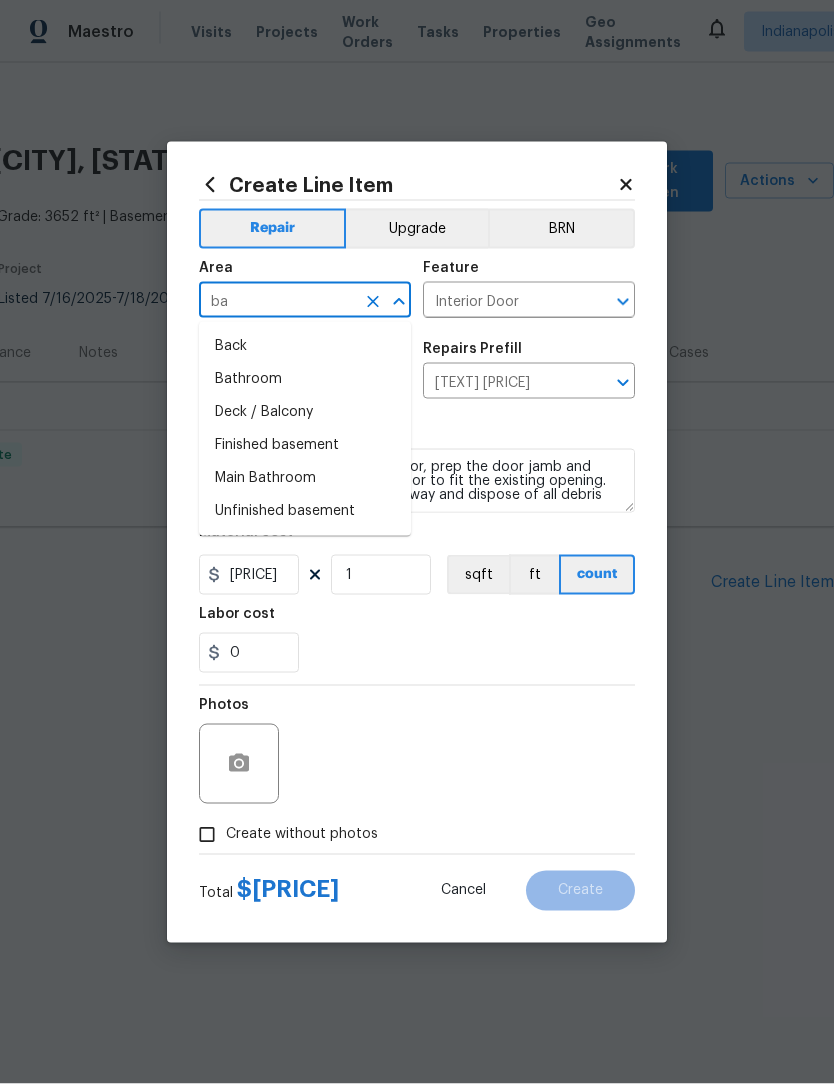 type on "b" 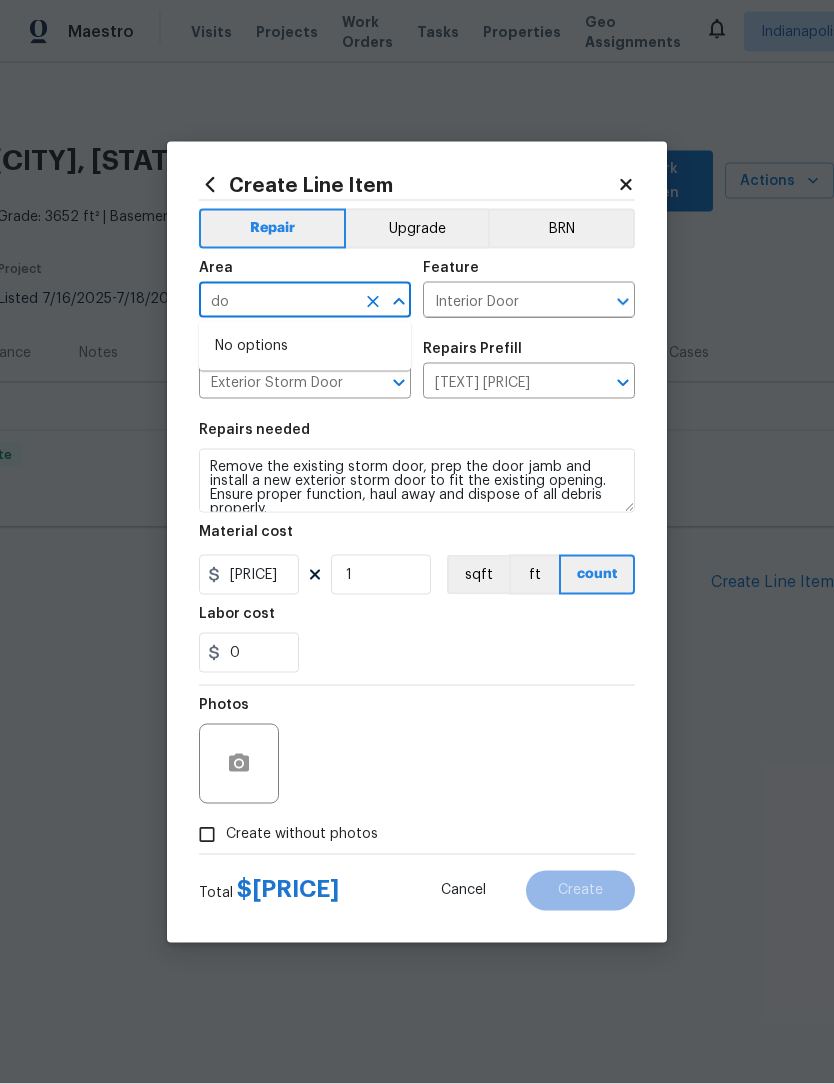 type on "d" 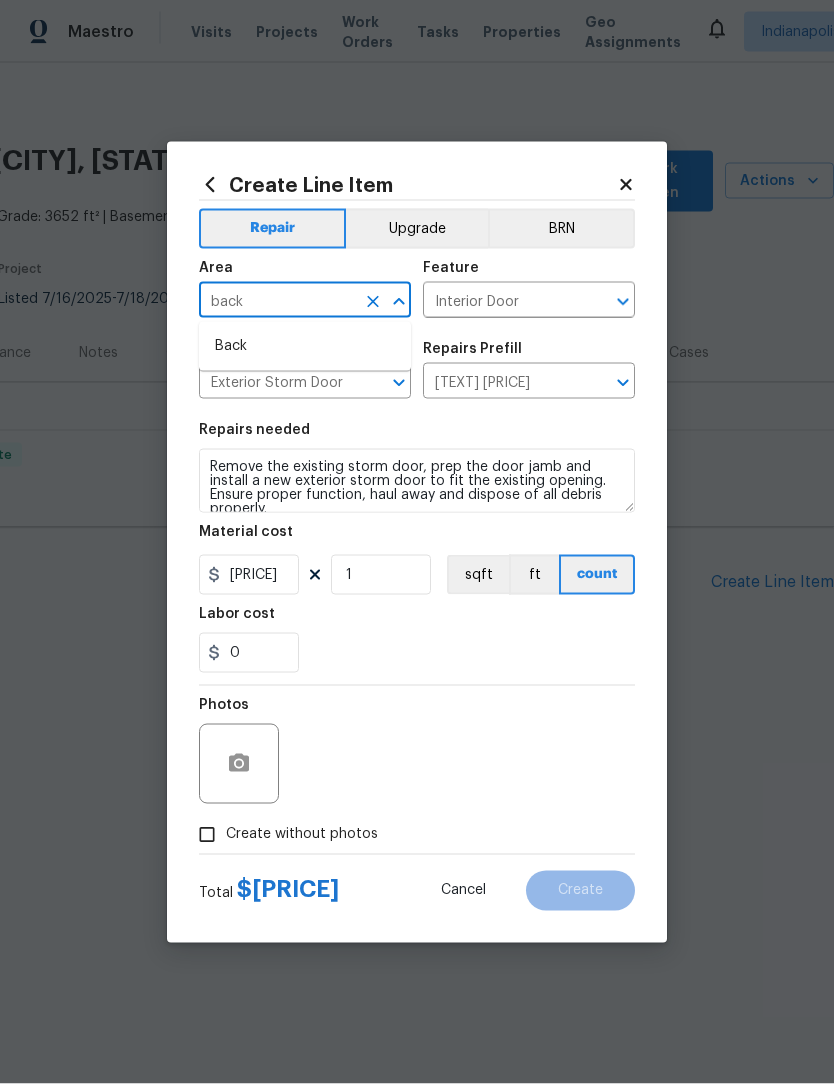 click on "Back" at bounding box center (305, 346) 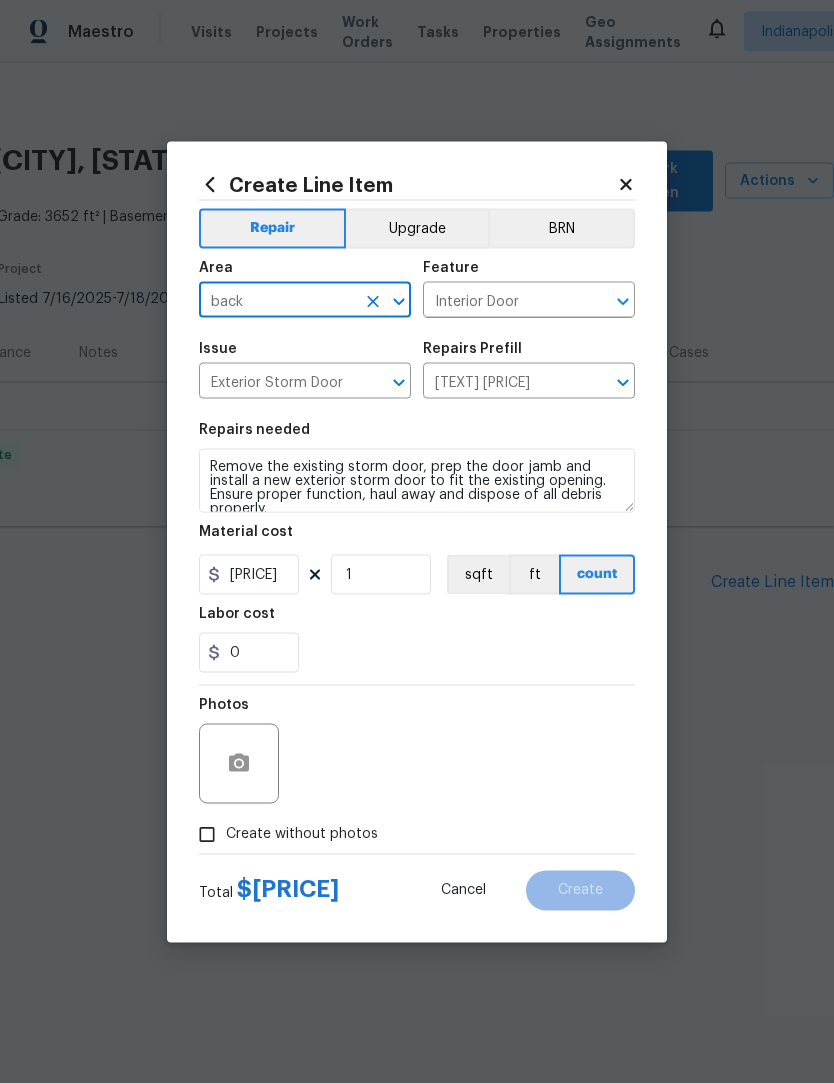 type on "Back" 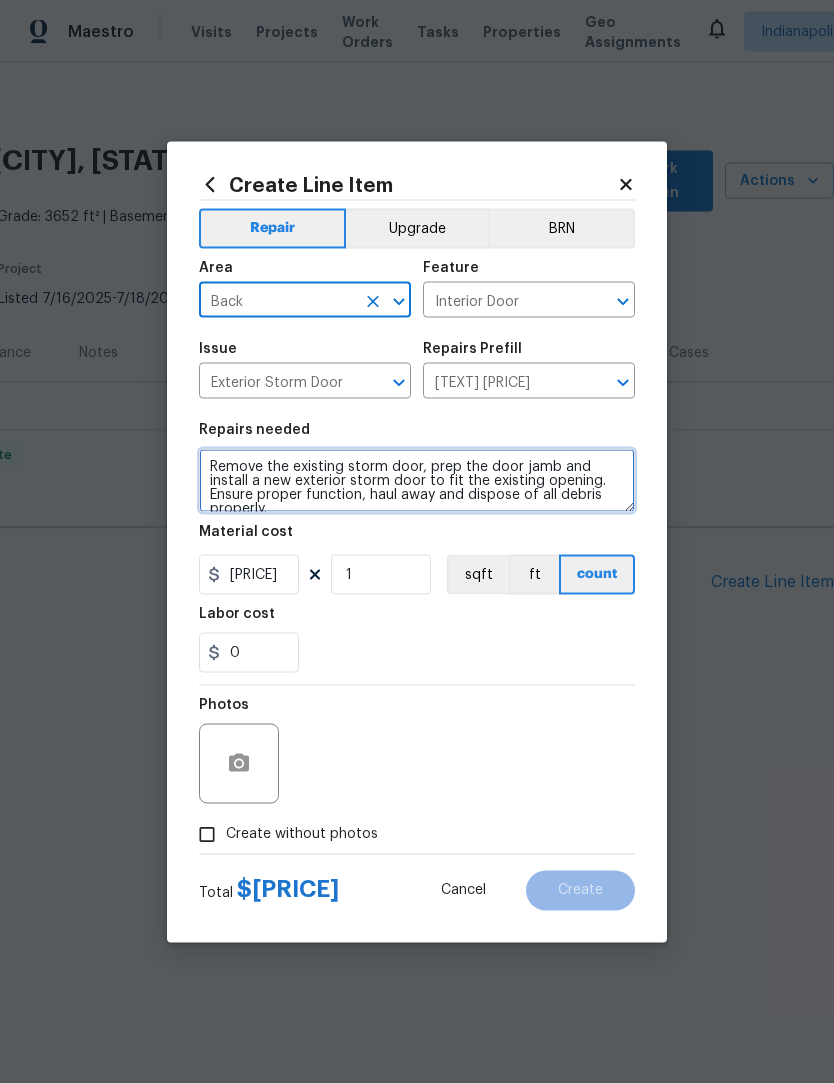 click on "Remove the existing storm door, prep the door jamb and install a new exterior storm door to fit the existing opening. Ensure proper function, haul away and dispose of all debris properly." at bounding box center (417, 481) 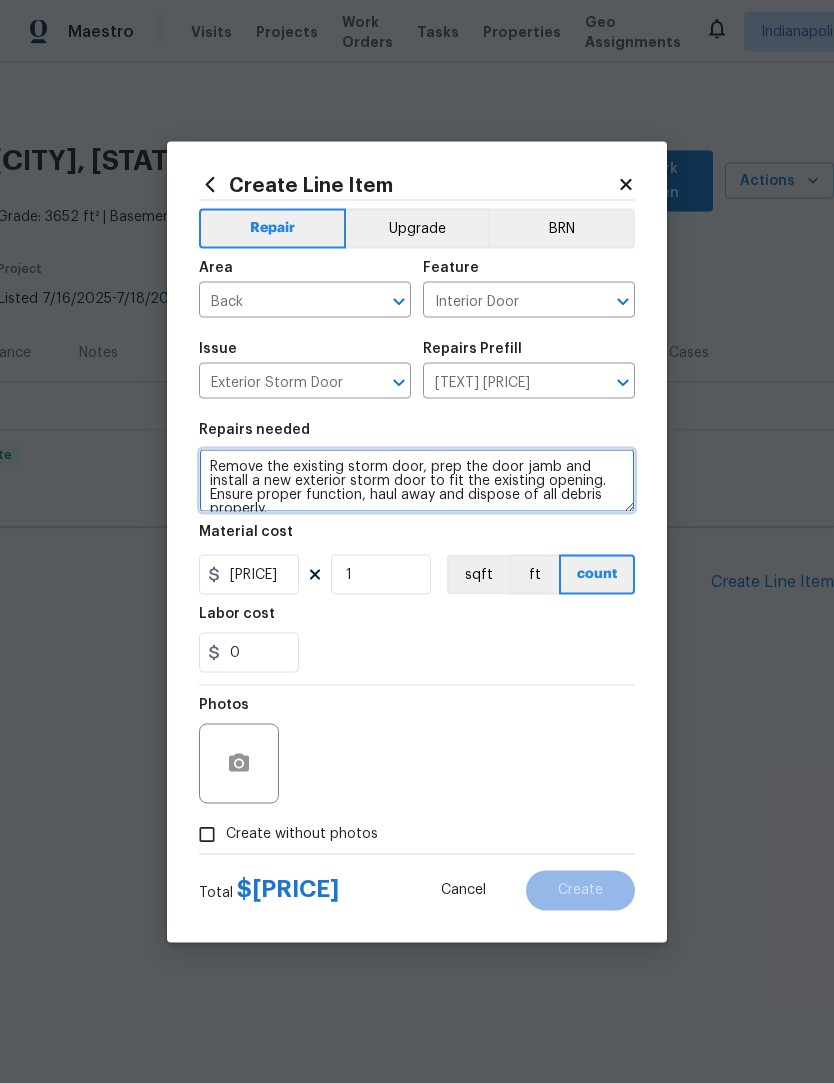 click on "Remove the existing storm door, prep the door jamb and install a new exterior storm door to fit the existing opening. Ensure proper function, haul away and dispose of all debris properly." at bounding box center (417, 481) 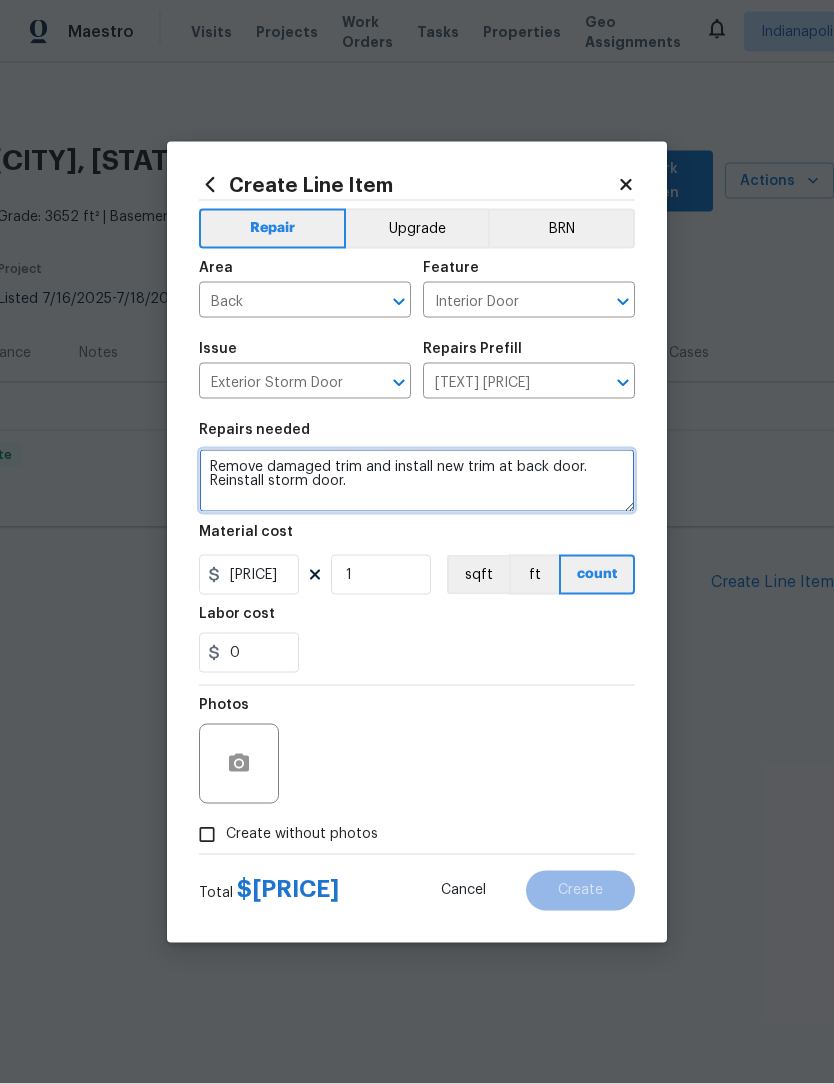 type on "Remove damaged trim and install new trim at back door. Reinstall storm door." 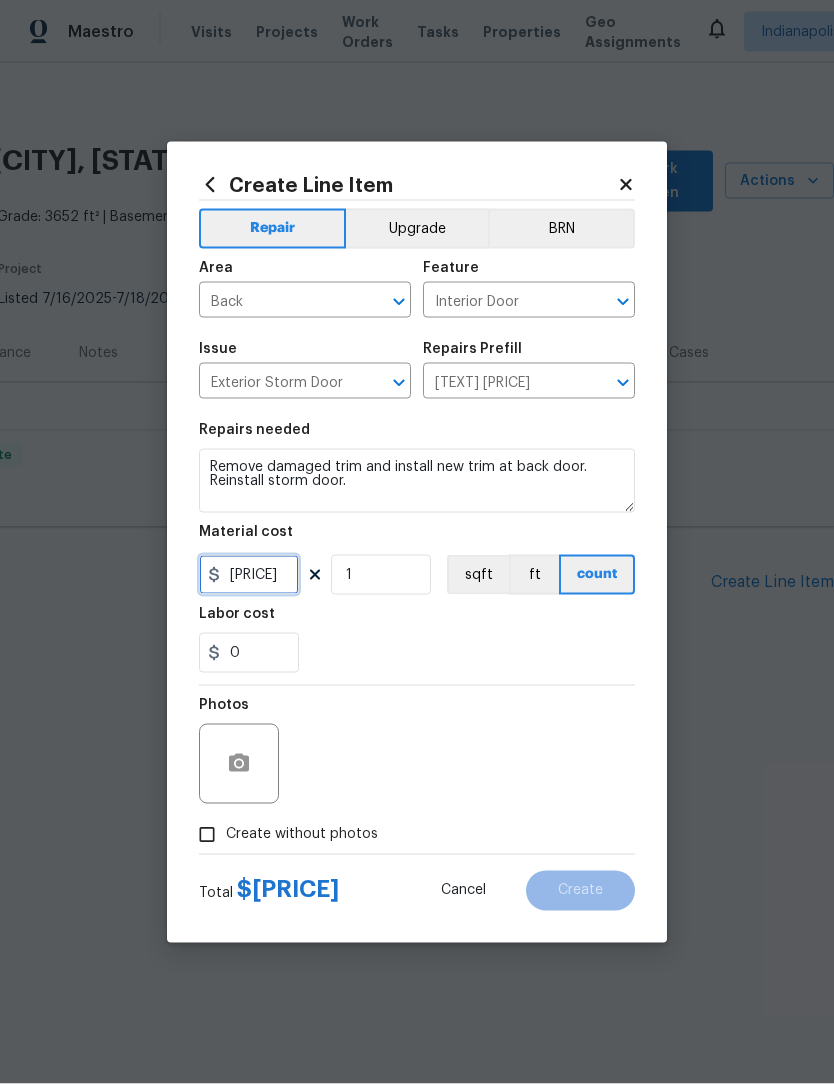 click on "[PRICE]" at bounding box center [249, 575] 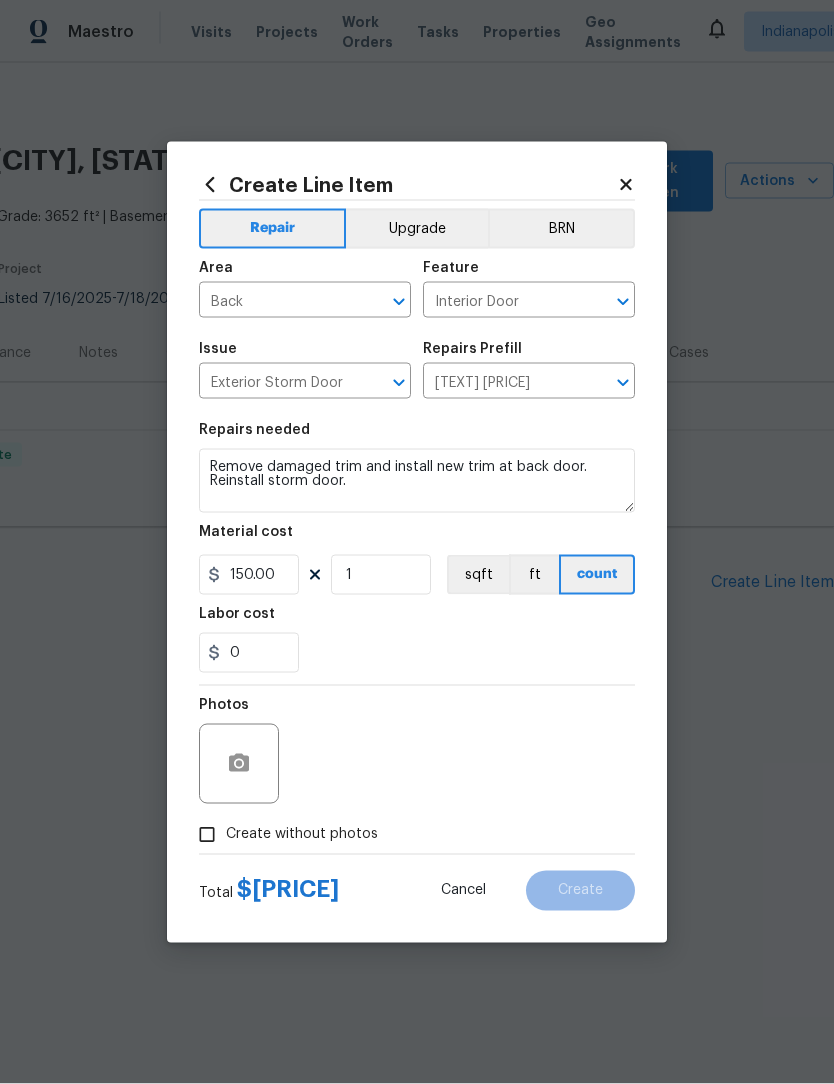 click on "0" at bounding box center [417, 653] 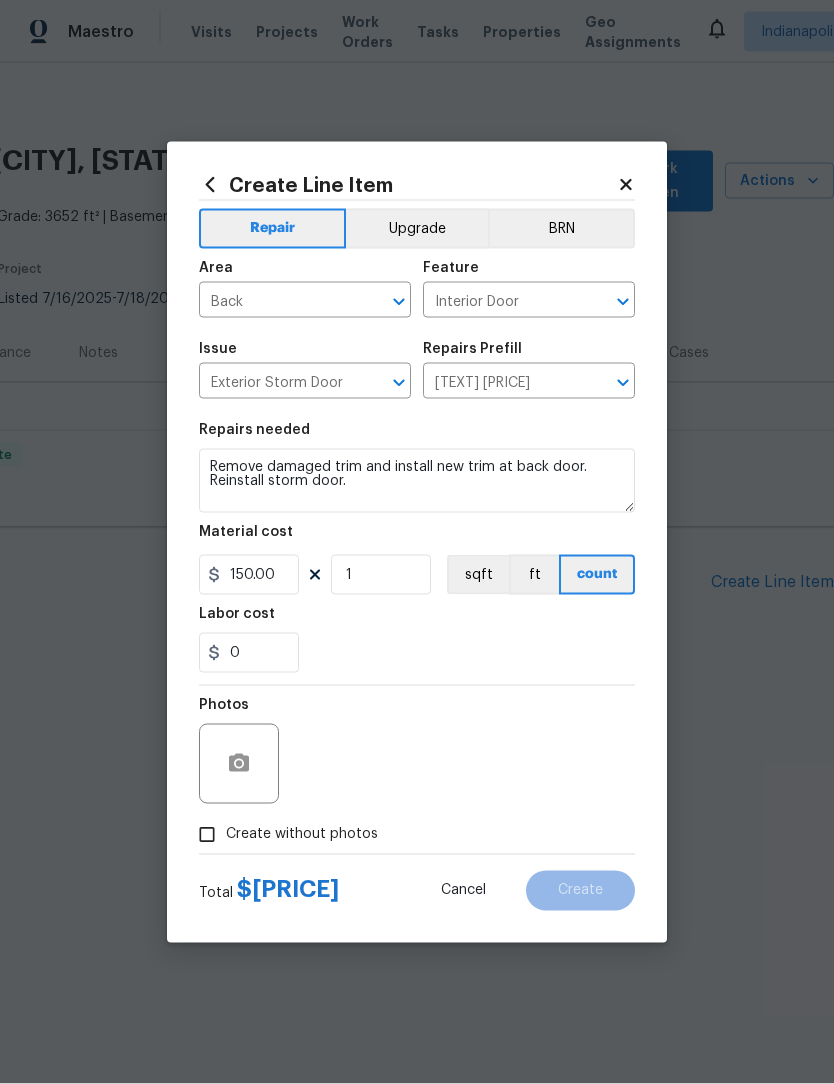type on "150" 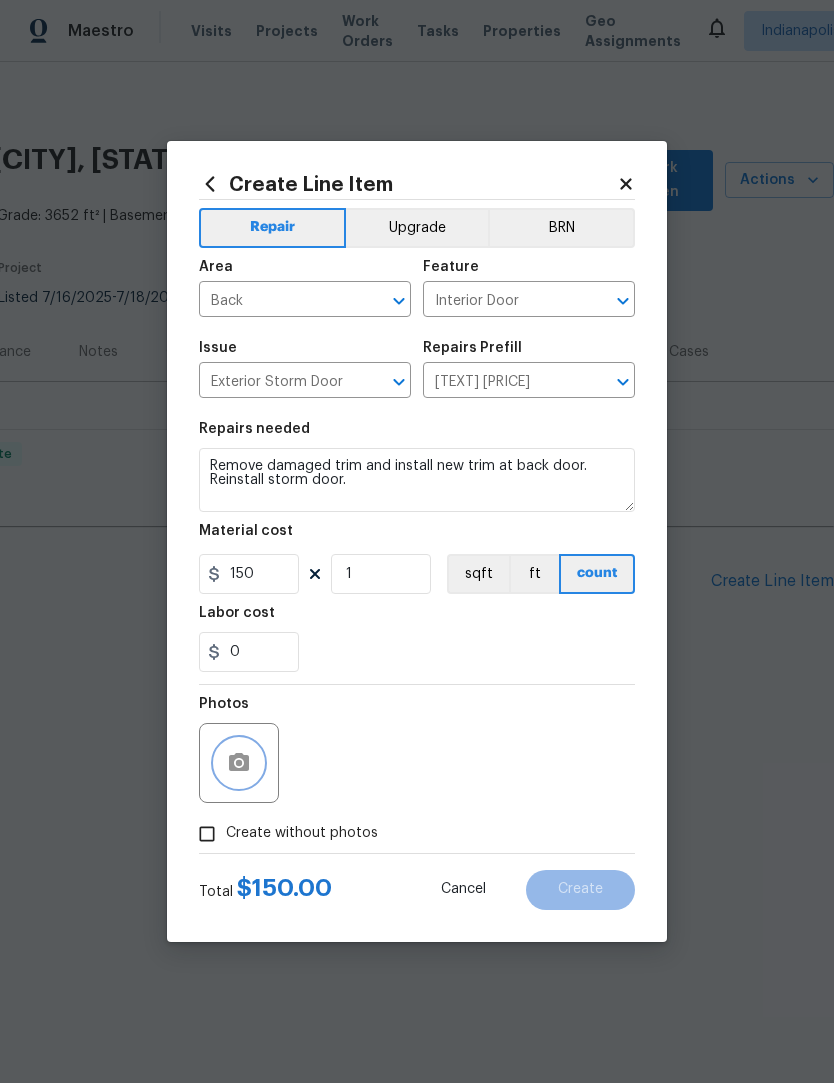 click 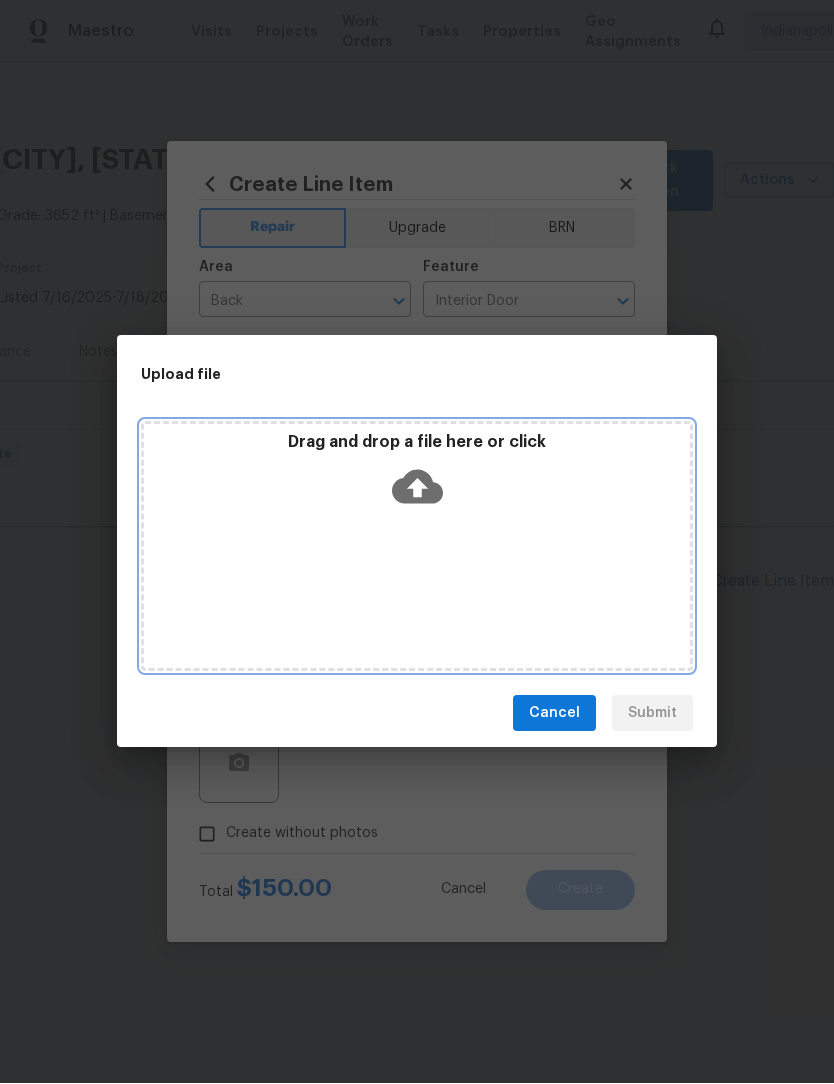 click 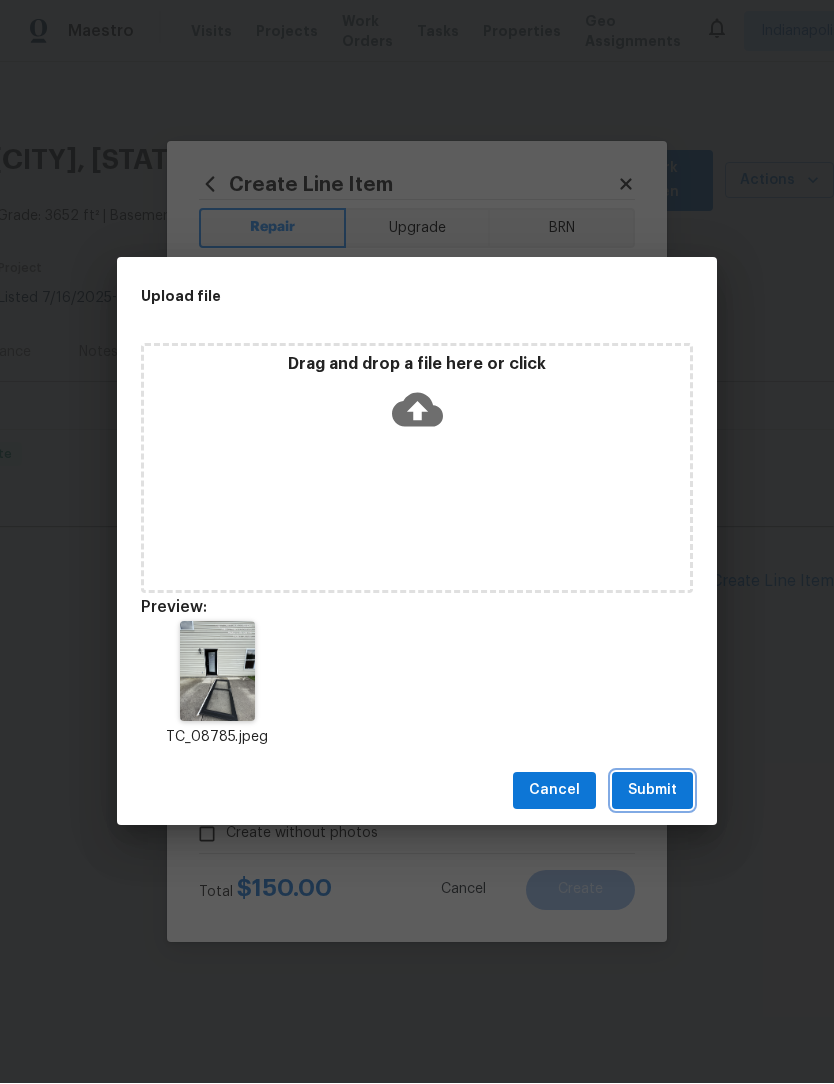 click on "Submit" at bounding box center (652, 791) 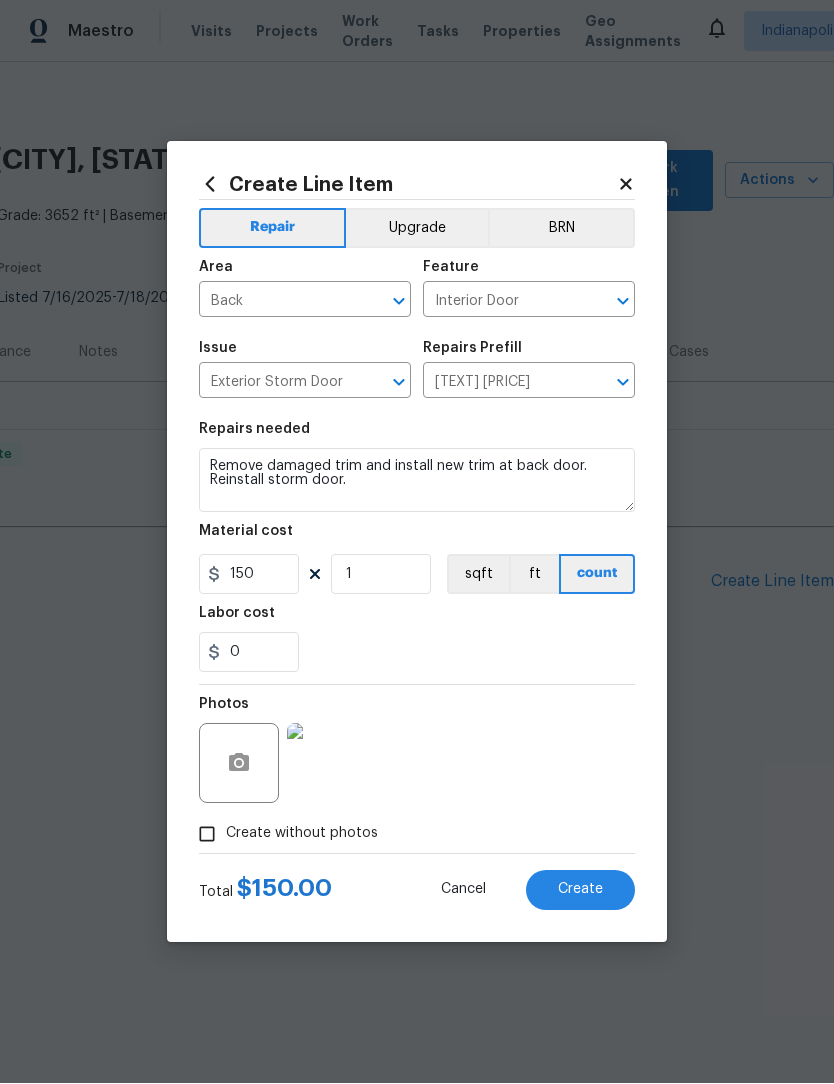 click on "Create" at bounding box center [580, 891] 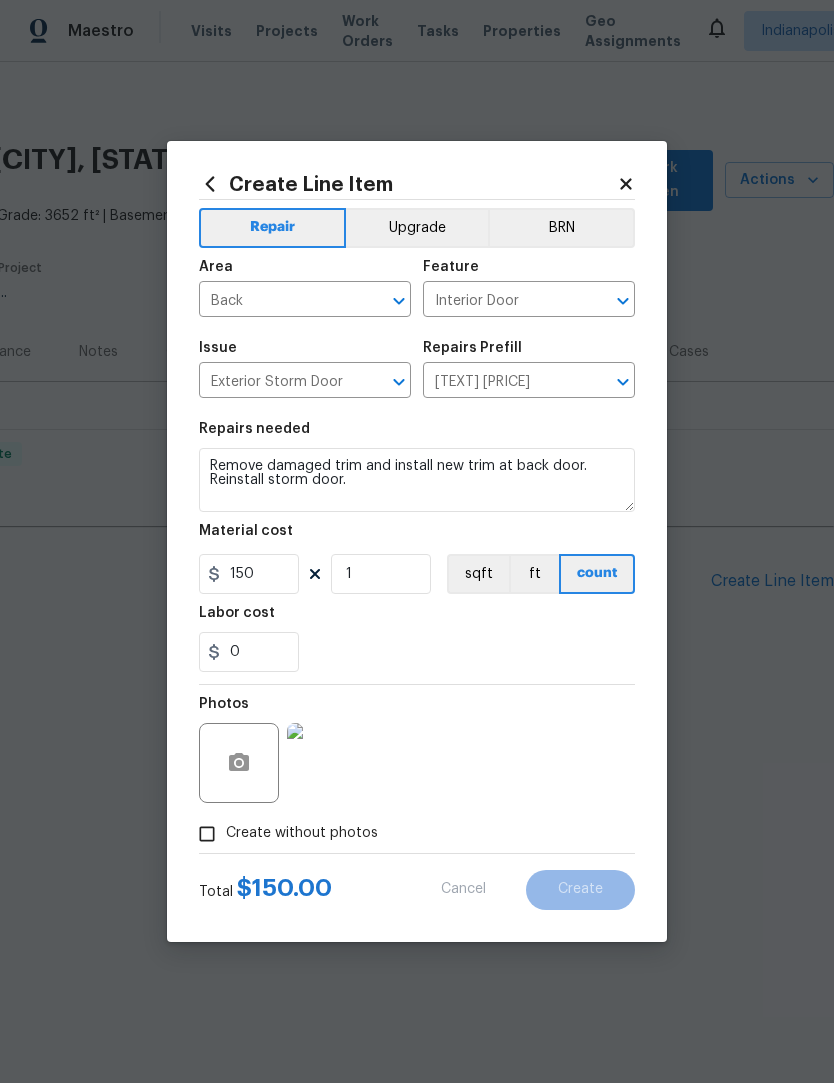 type 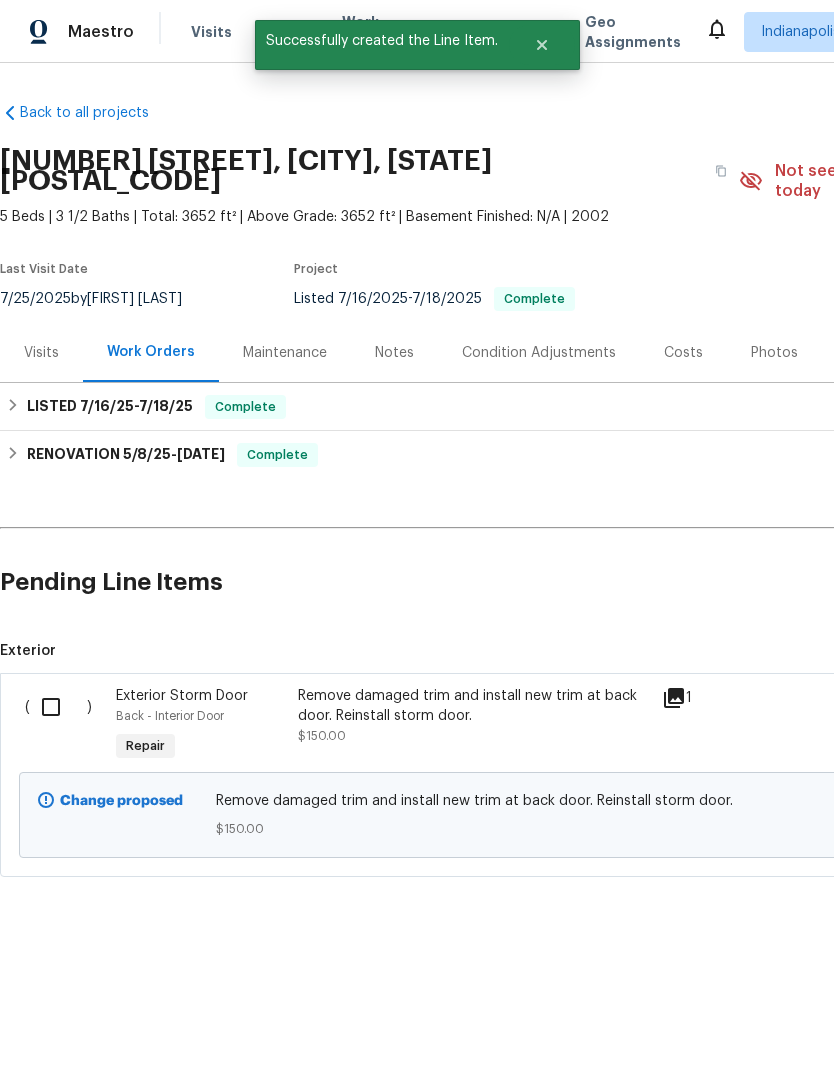 scroll, scrollTop: 0, scrollLeft: 0, axis: both 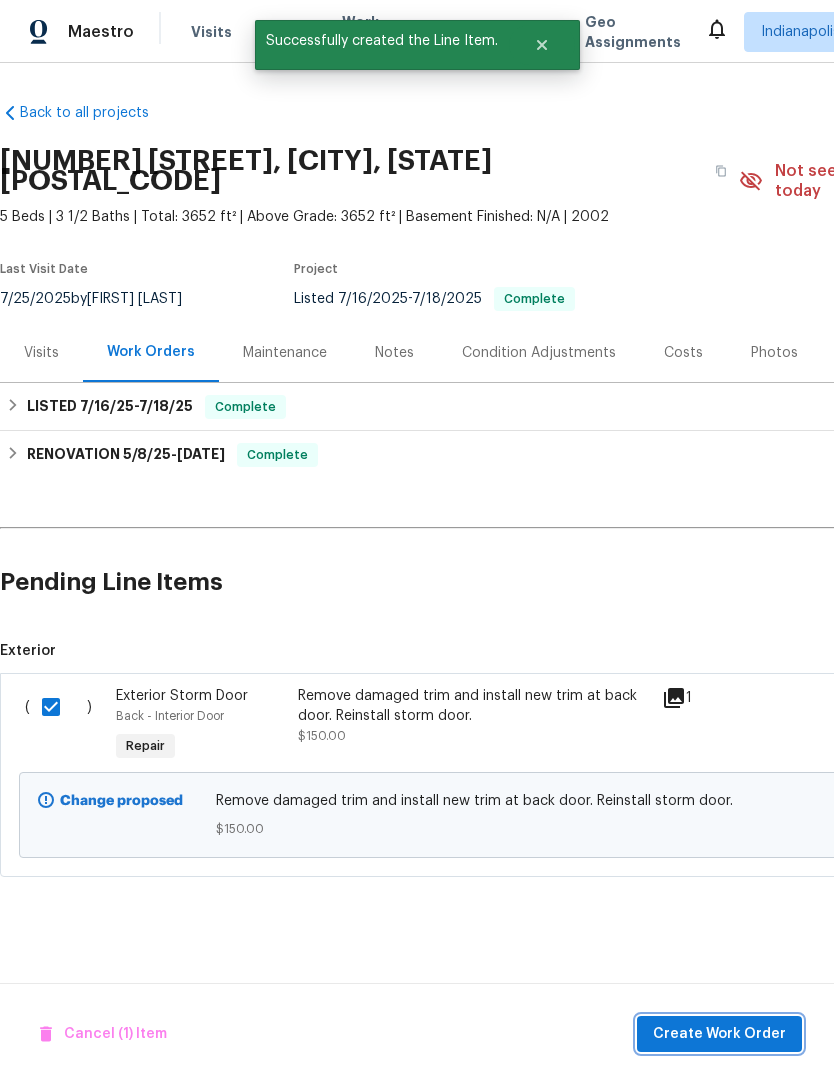 click on "Create Work Order" at bounding box center [719, 1034] 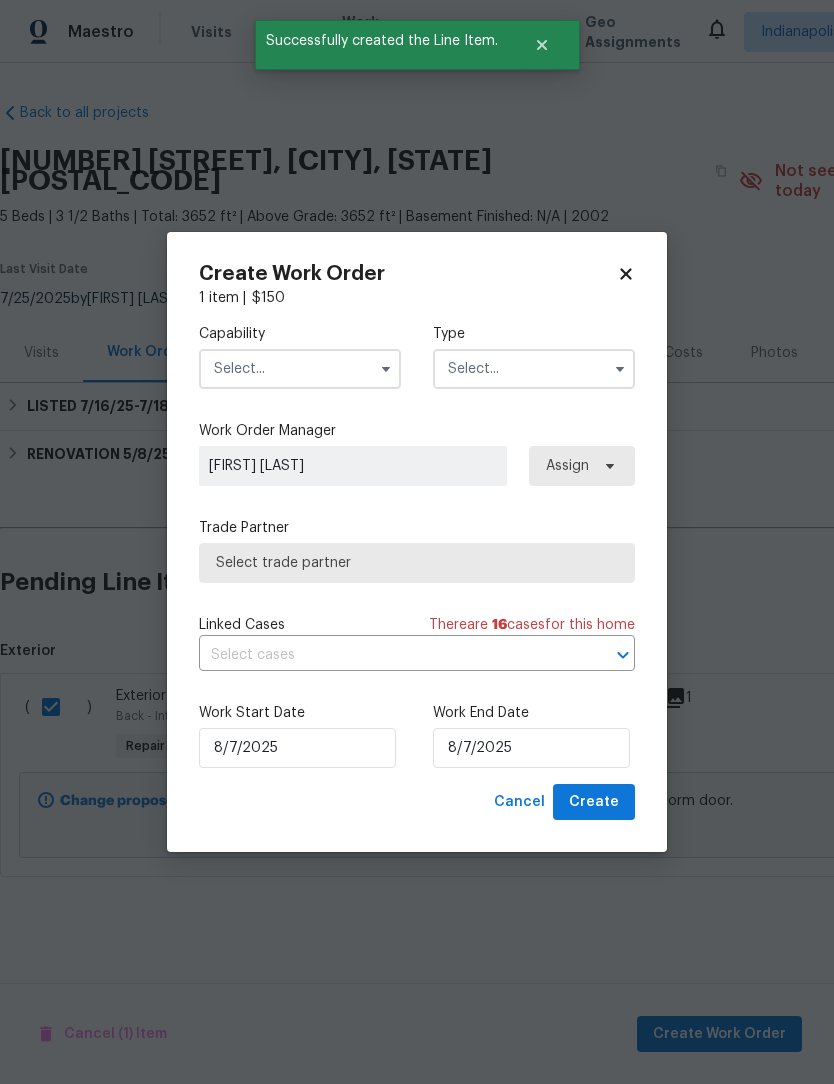 click at bounding box center [300, 369] 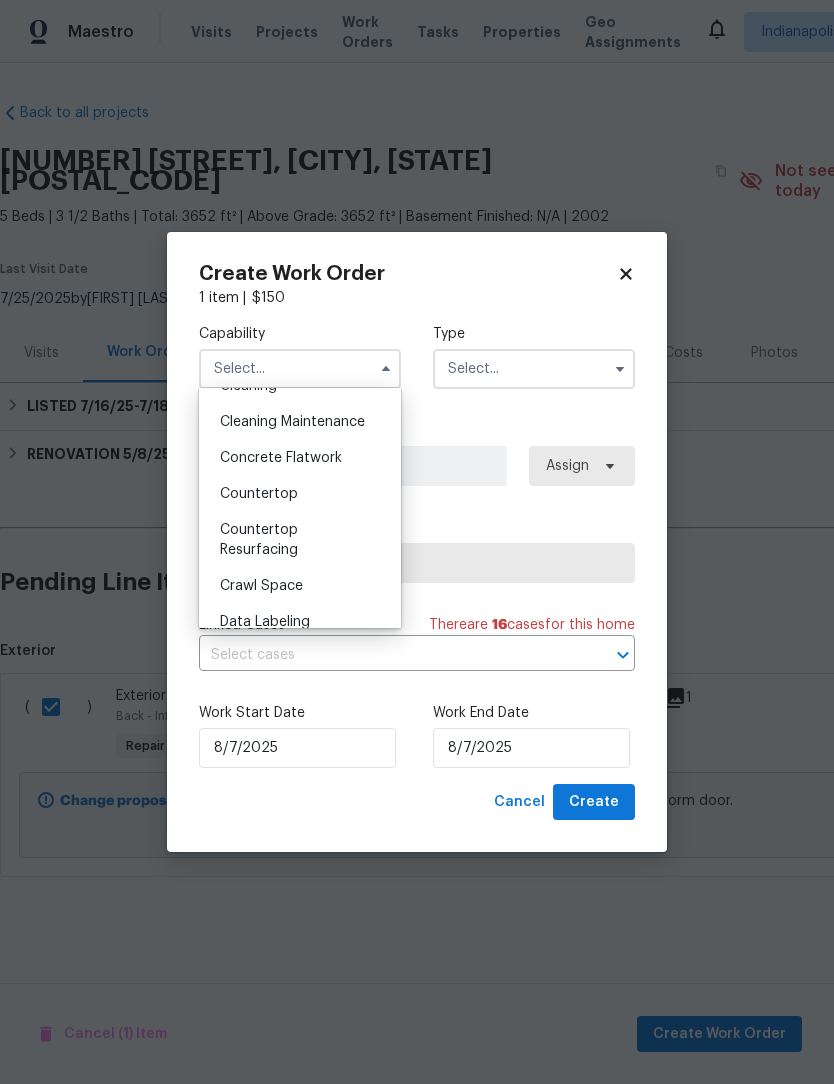 scroll, scrollTop: 284, scrollLeft: 0, axis: vertical 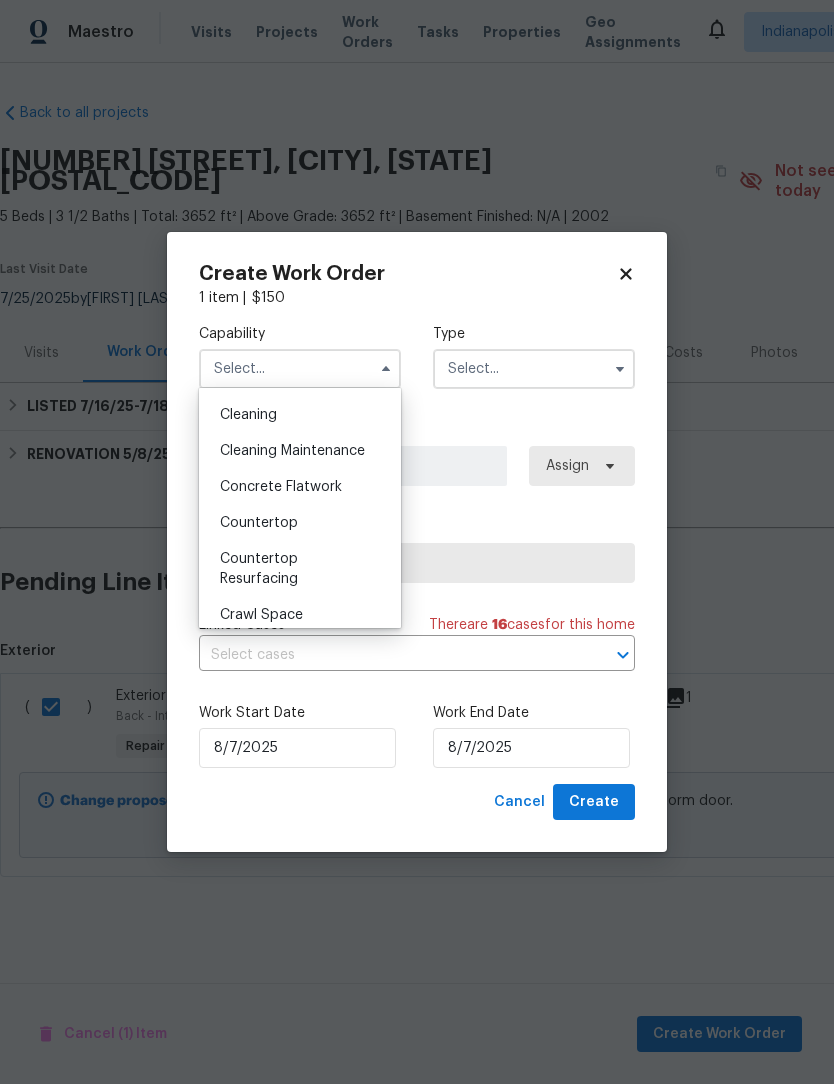 click on "Cleaning" at bounding box center [300, 415] 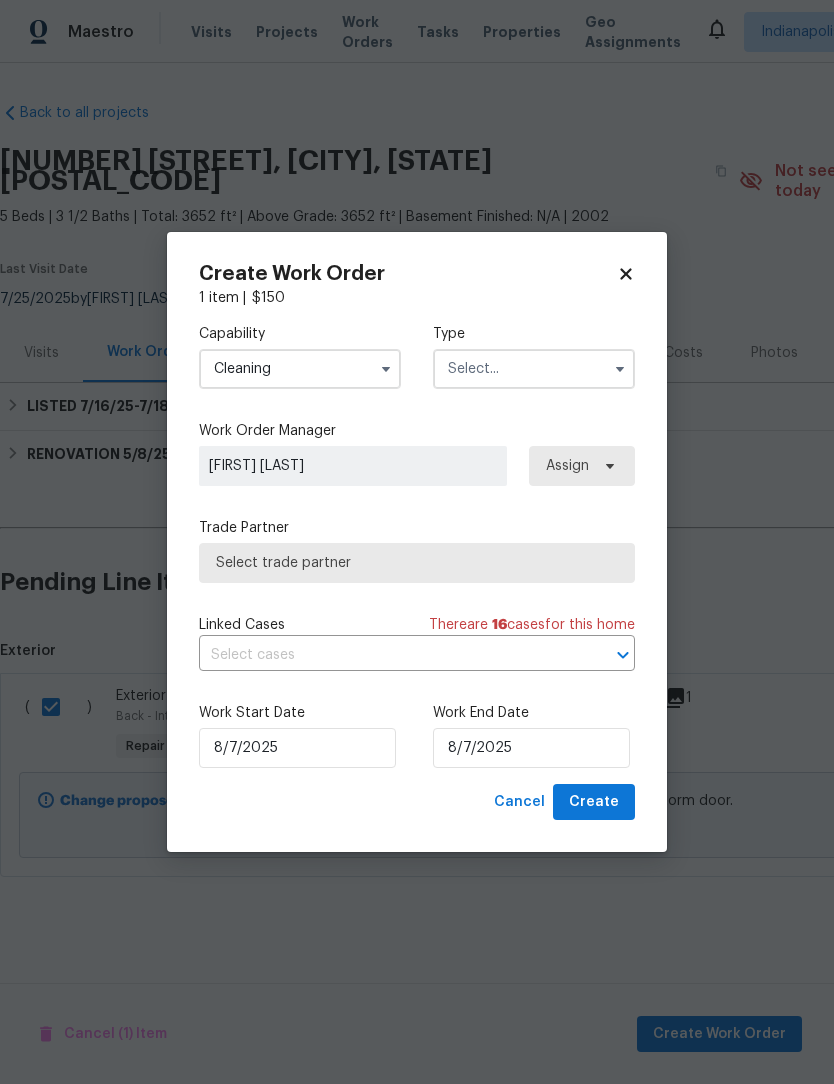 click at bounding box center (534, 369) 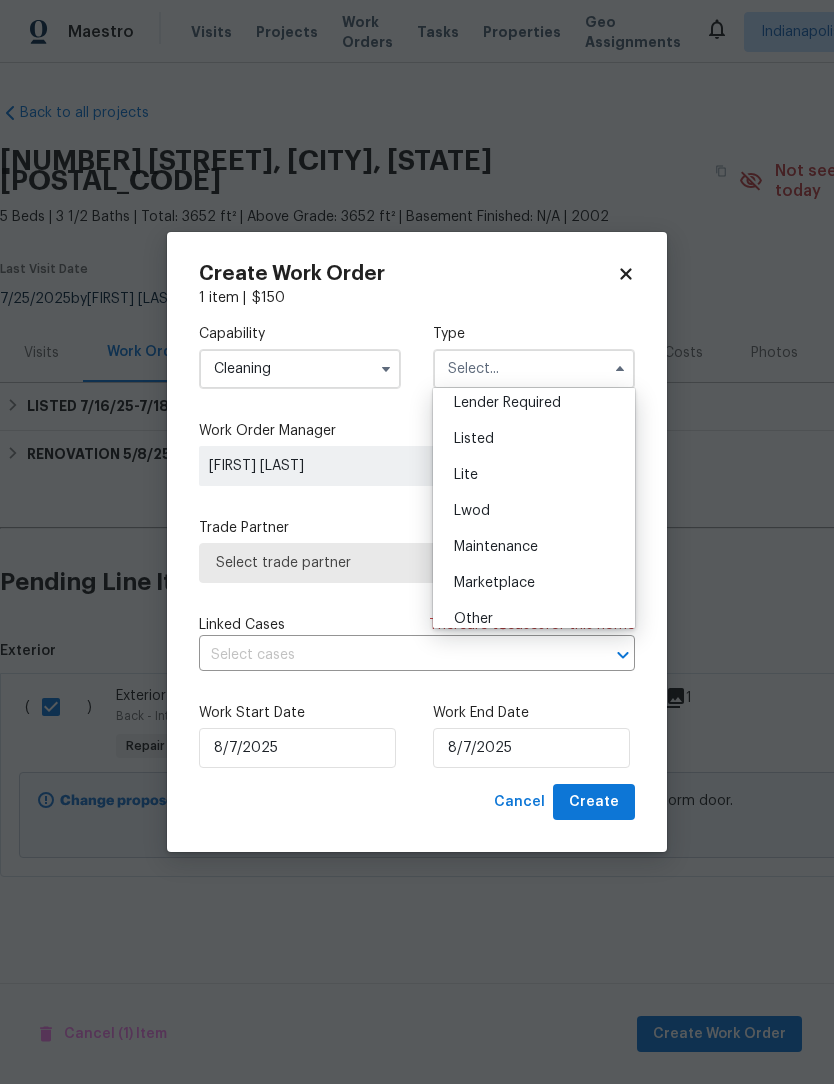 scroll, scrollTop: 190, scrollLeft: 0, axis: vertical 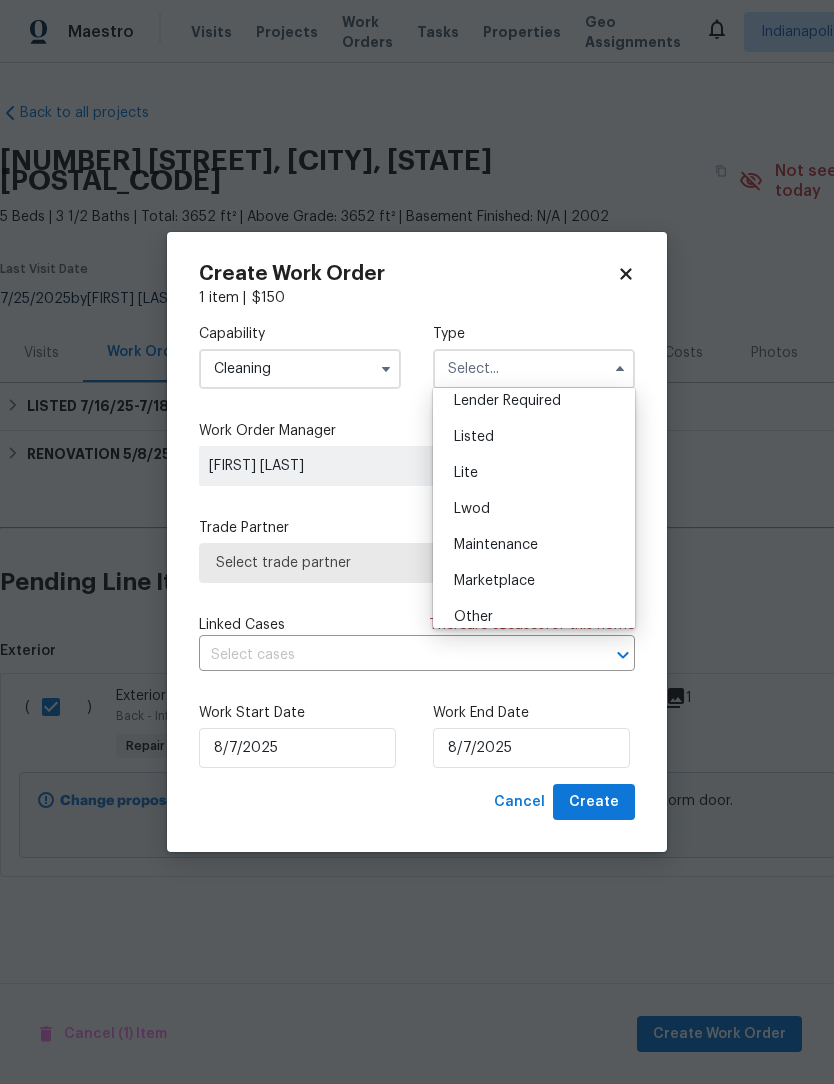 click on "Listed" at bounding box center [534, 437] 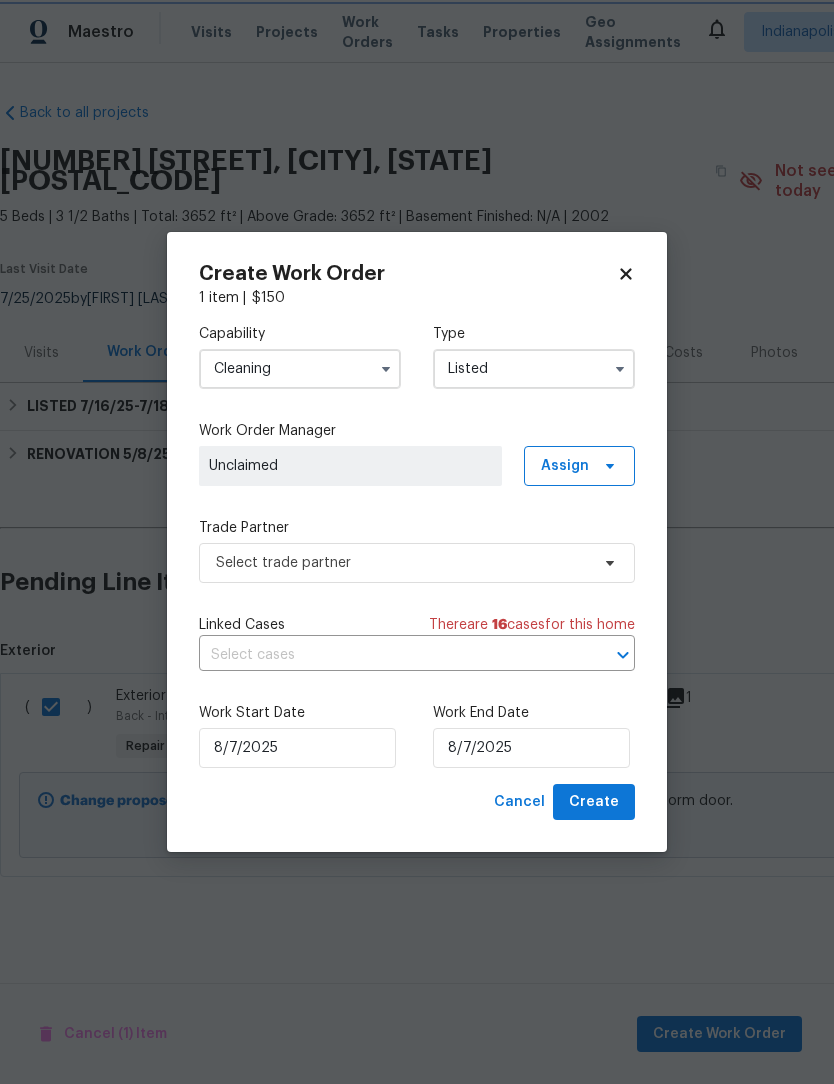 scroll, scrollTop: 0, scrollLeft: 0, axis: both 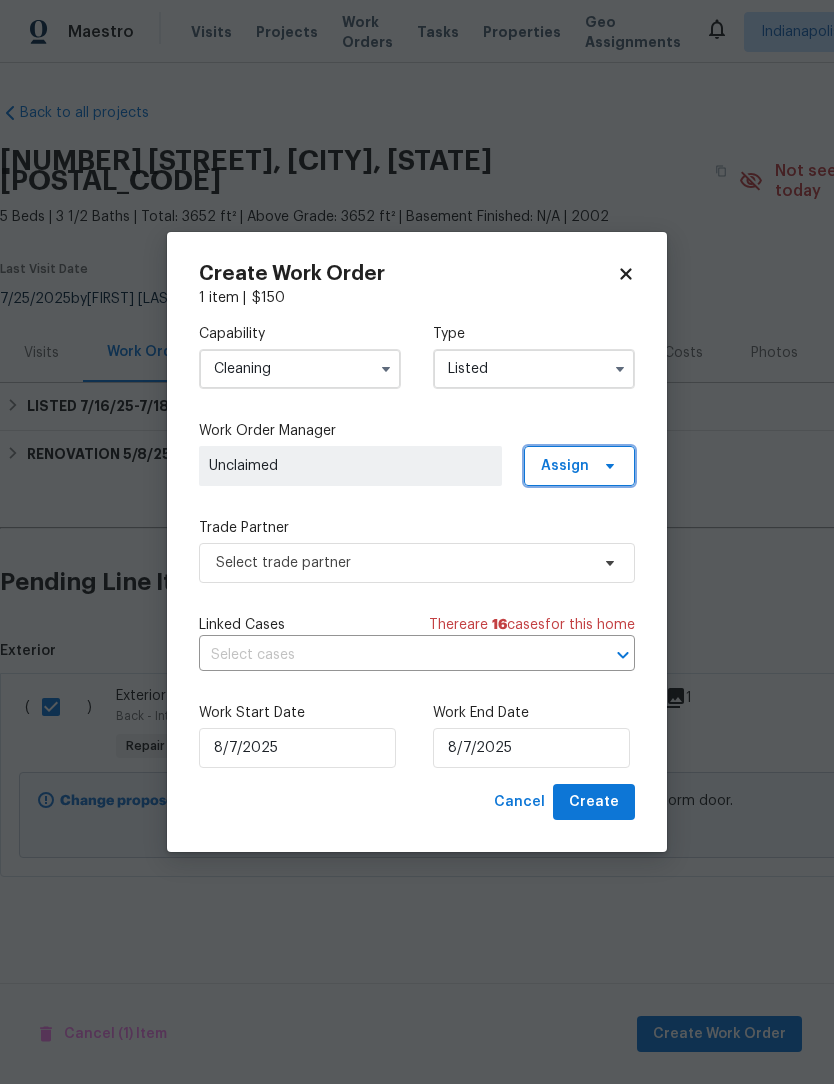 click 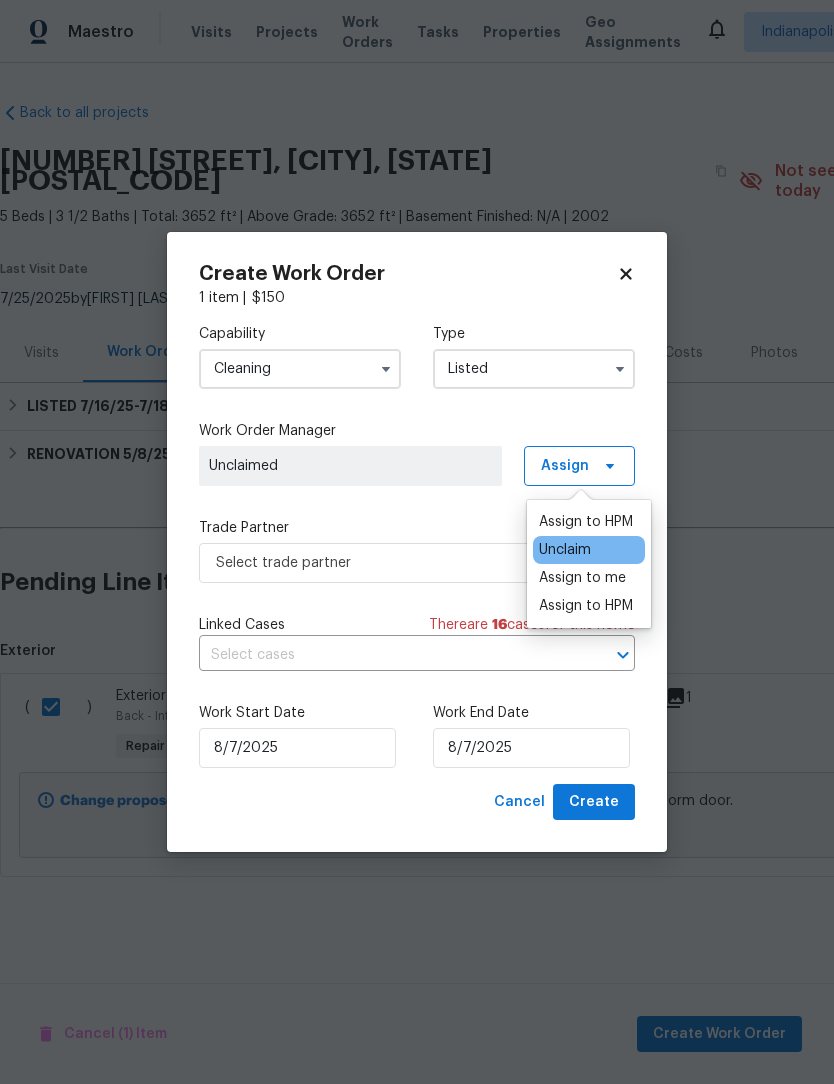 click on "Assign to me" at bounding box center (582, 578) 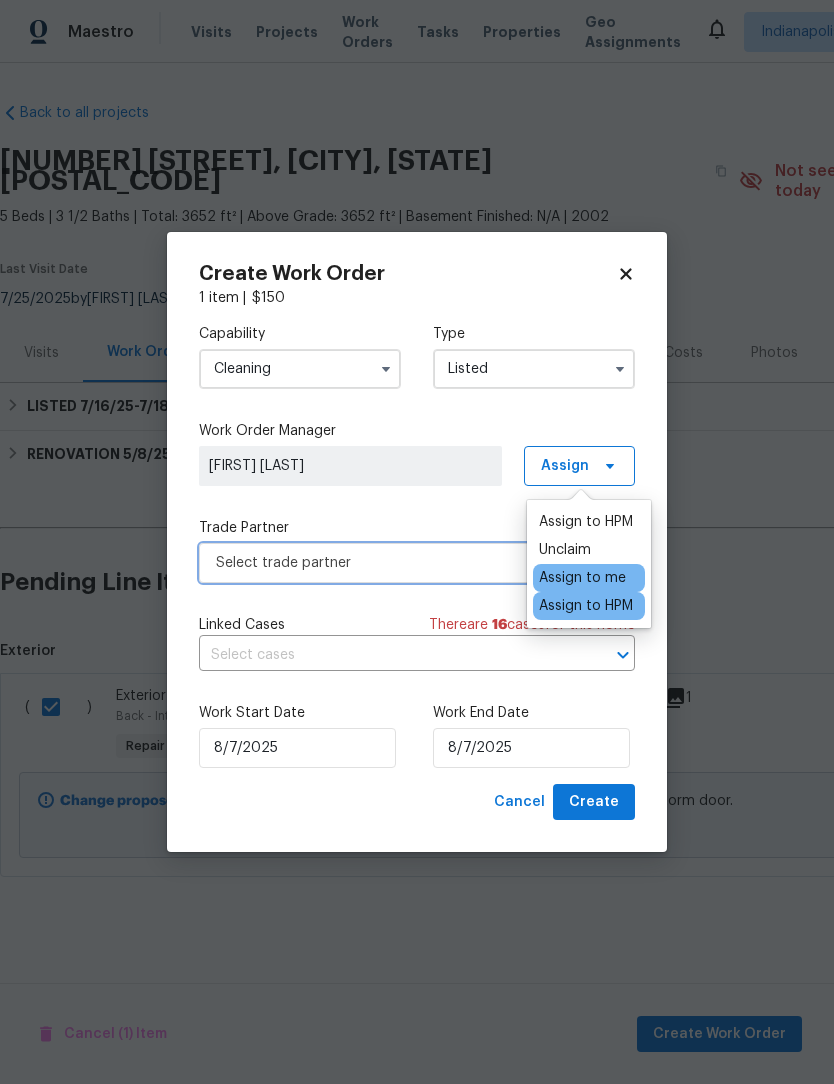 click on "Select trade partner" at bounding box center (402, 563) 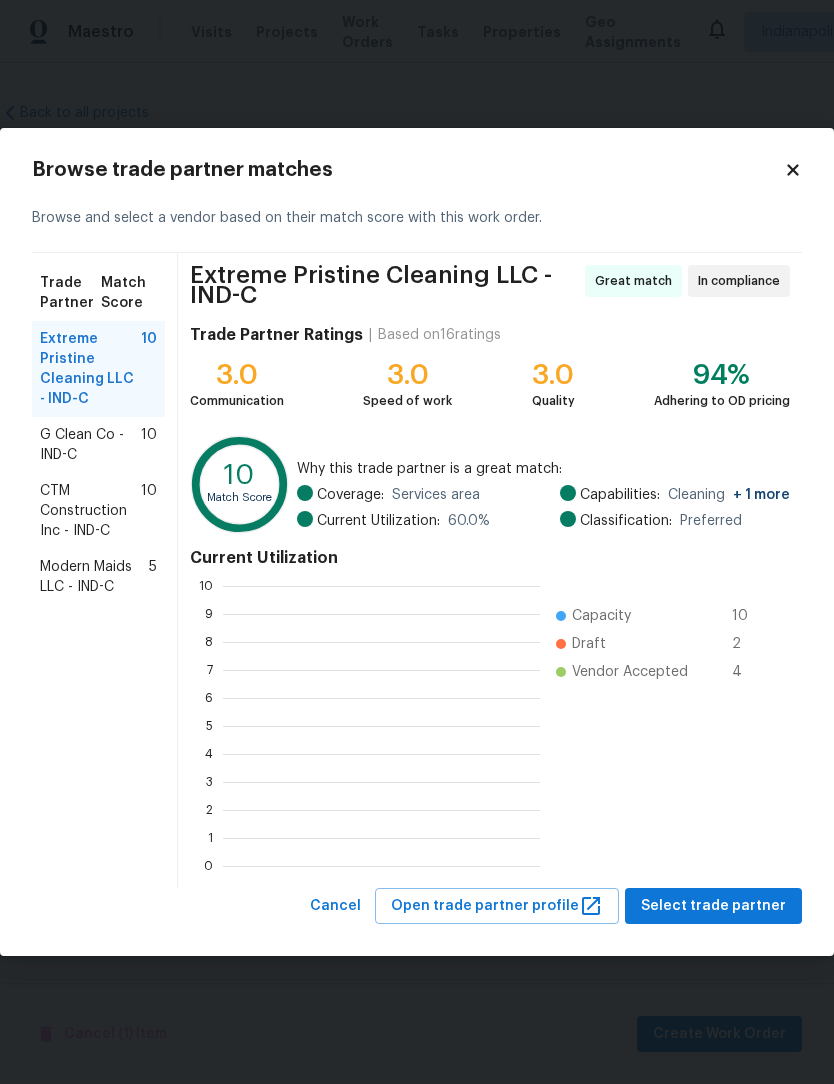scroll, scrollTop: 2, scrollLeft: 2, axis: both 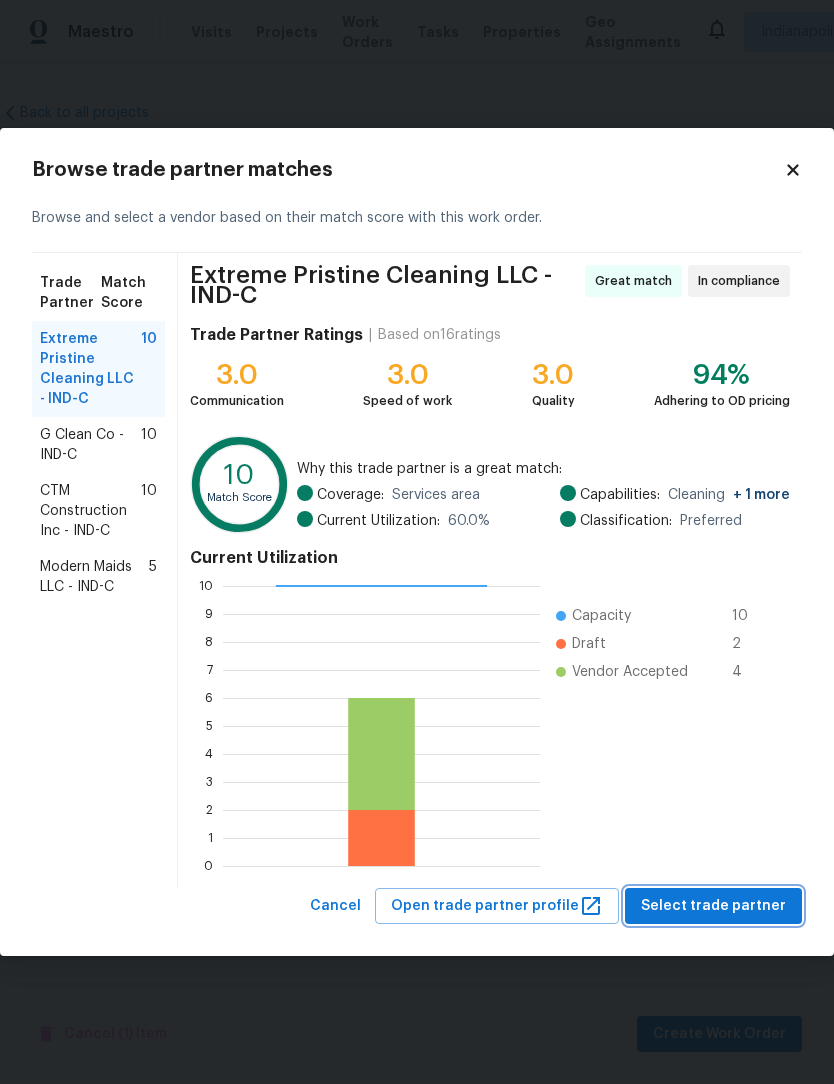 click on "Select trade partner" at bounding box center (713, 906) 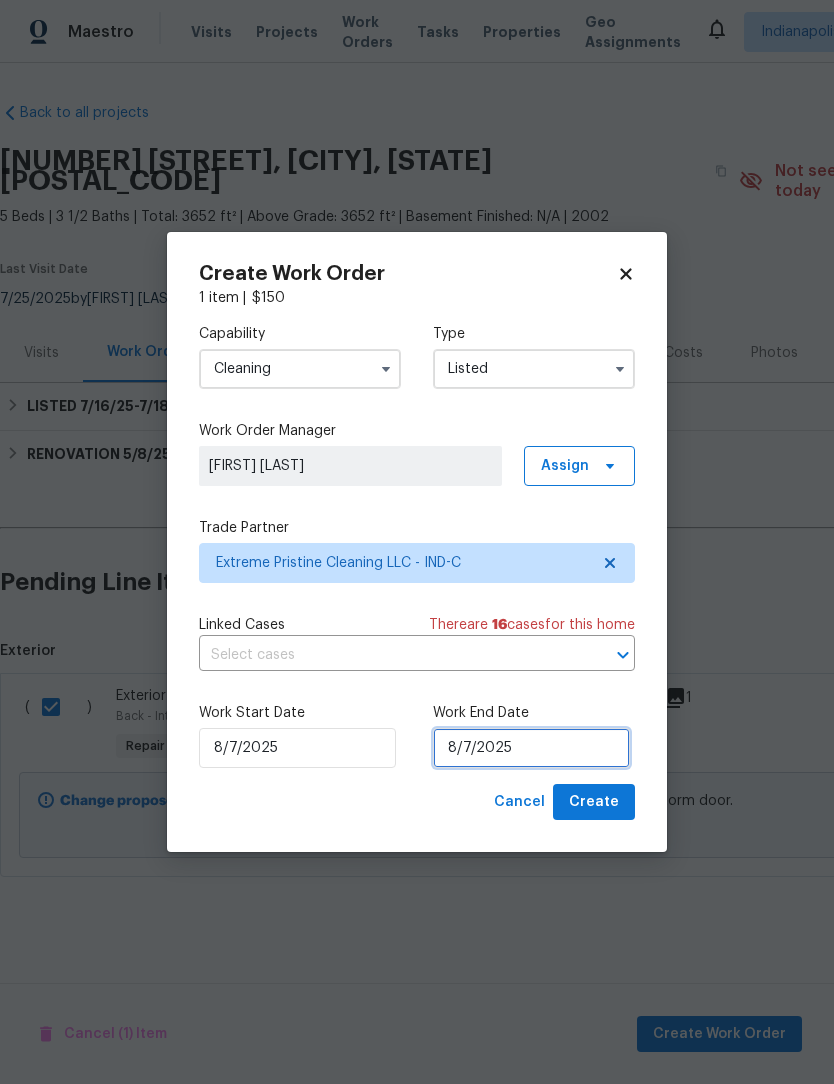 click on "8/7/2025" at bounding box center (531, 748) 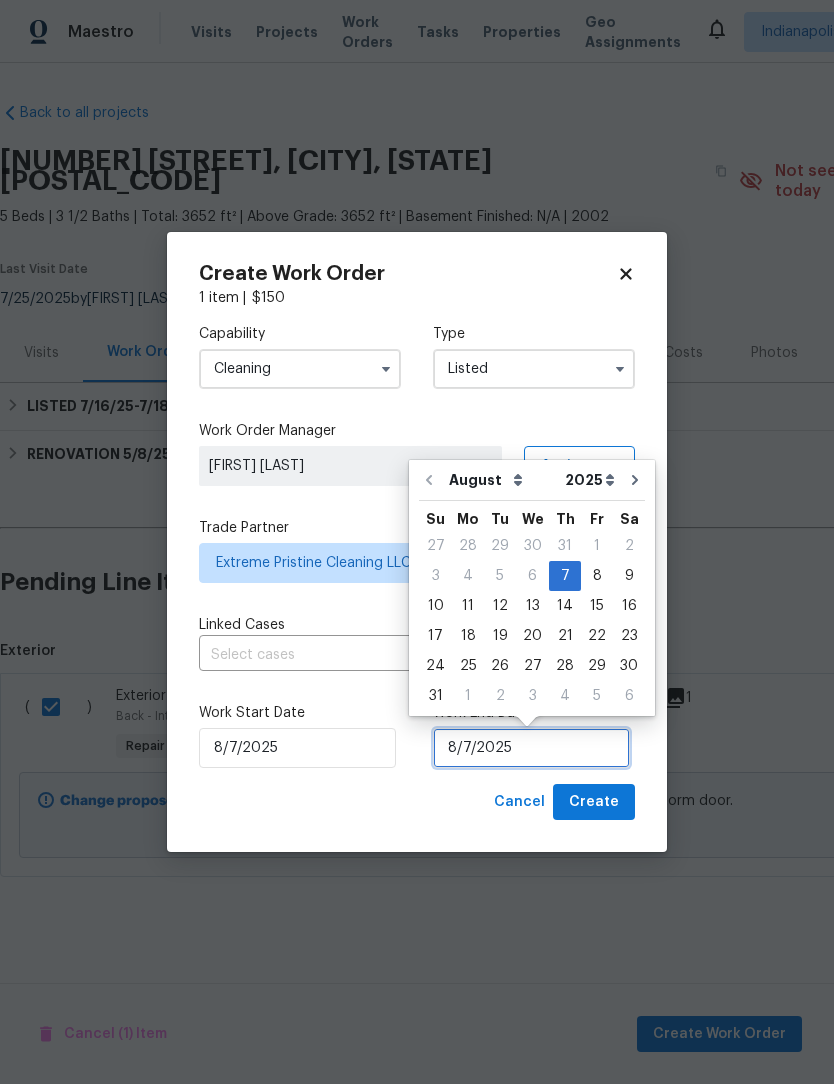 scroll, scrollTop: 1, scrollLeft: 0, axis: vertical 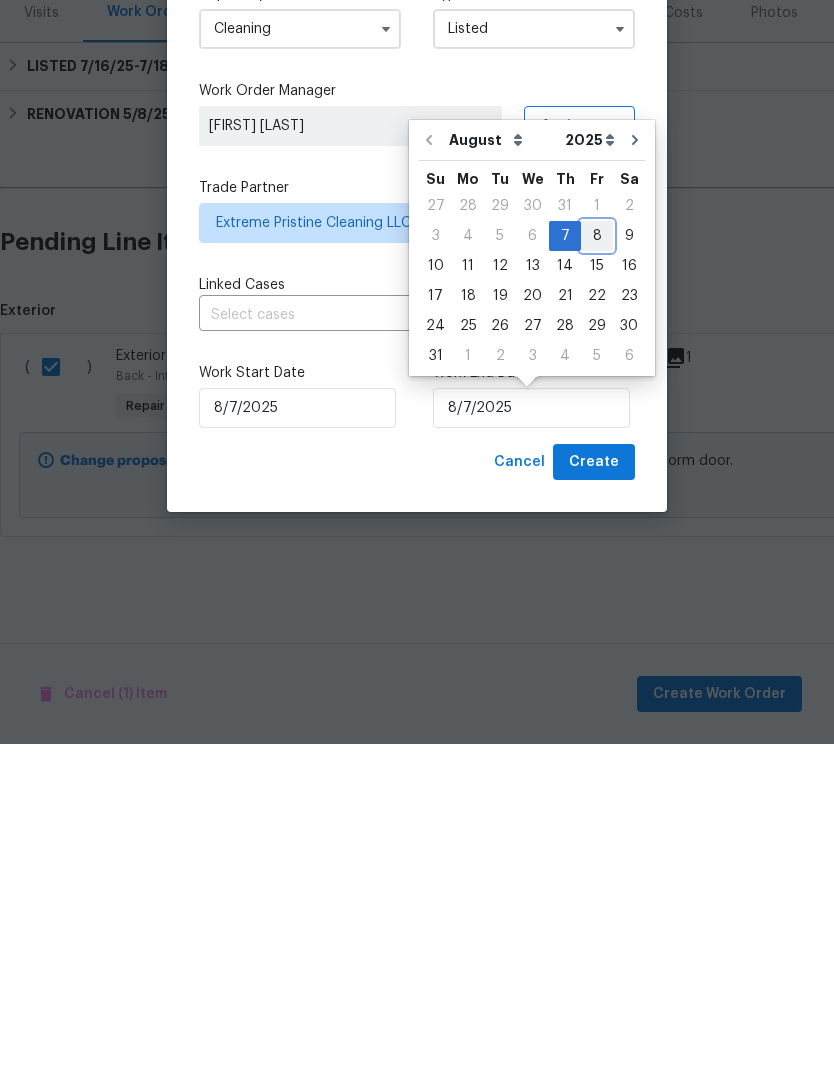 click on "8" at bounding box center [597, 576] 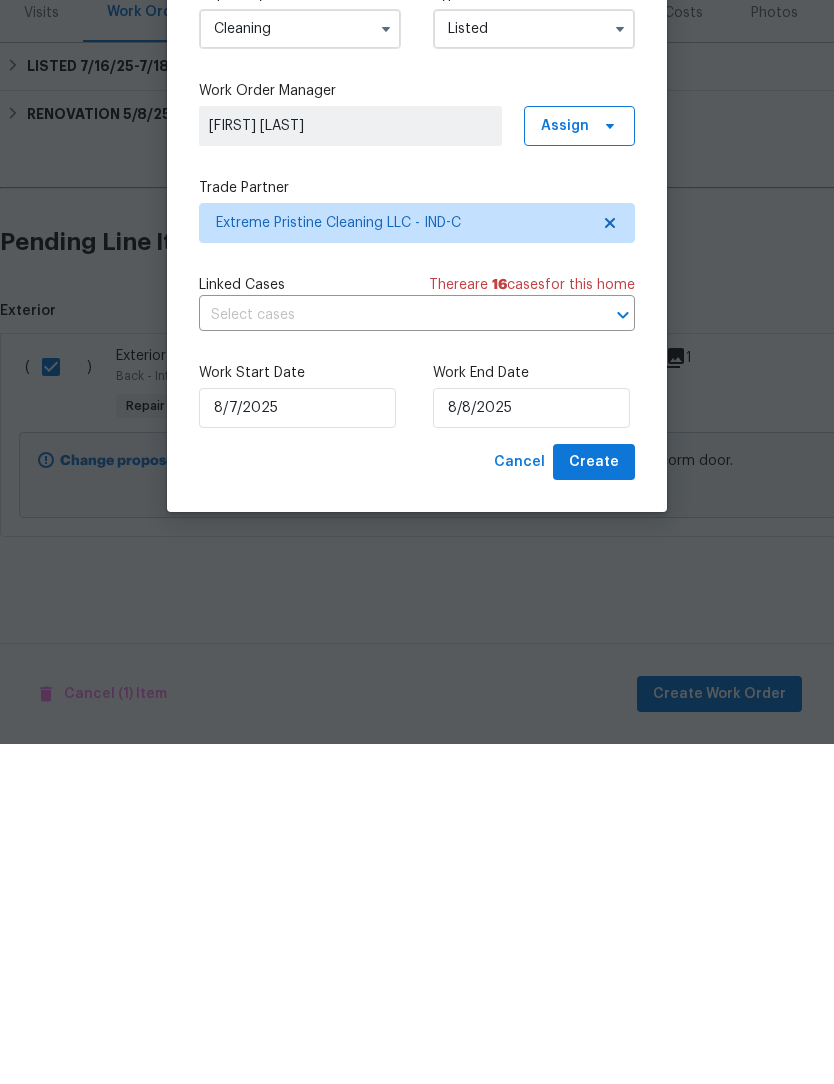 scroll, scrollTop: 0, scrollLeft: 0, axis: both 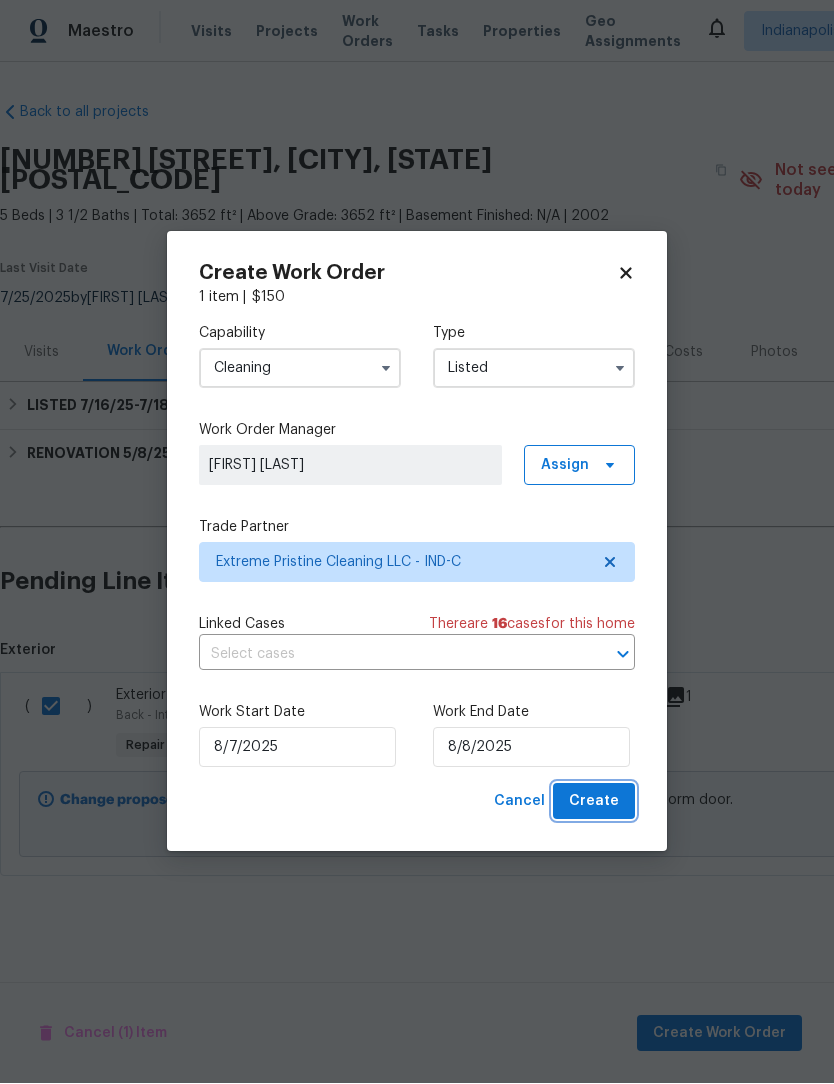 click on "Create" at bounding box center [594, 802] 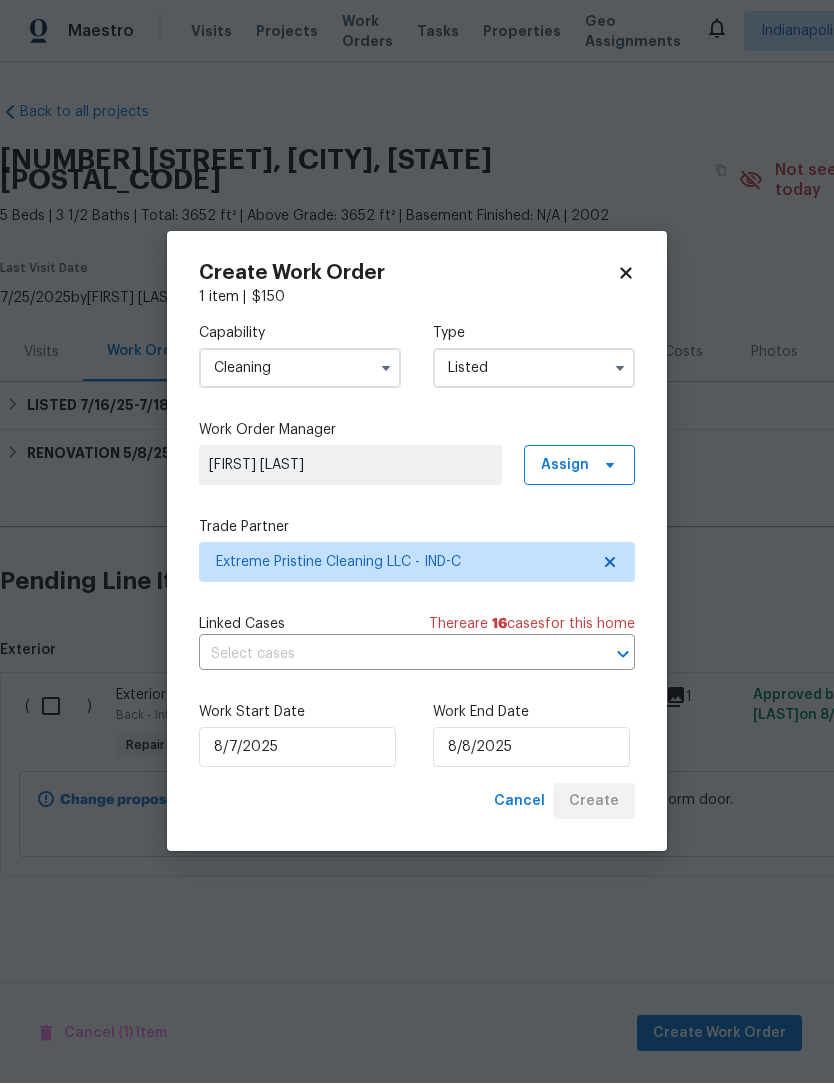 checkbox on "false" 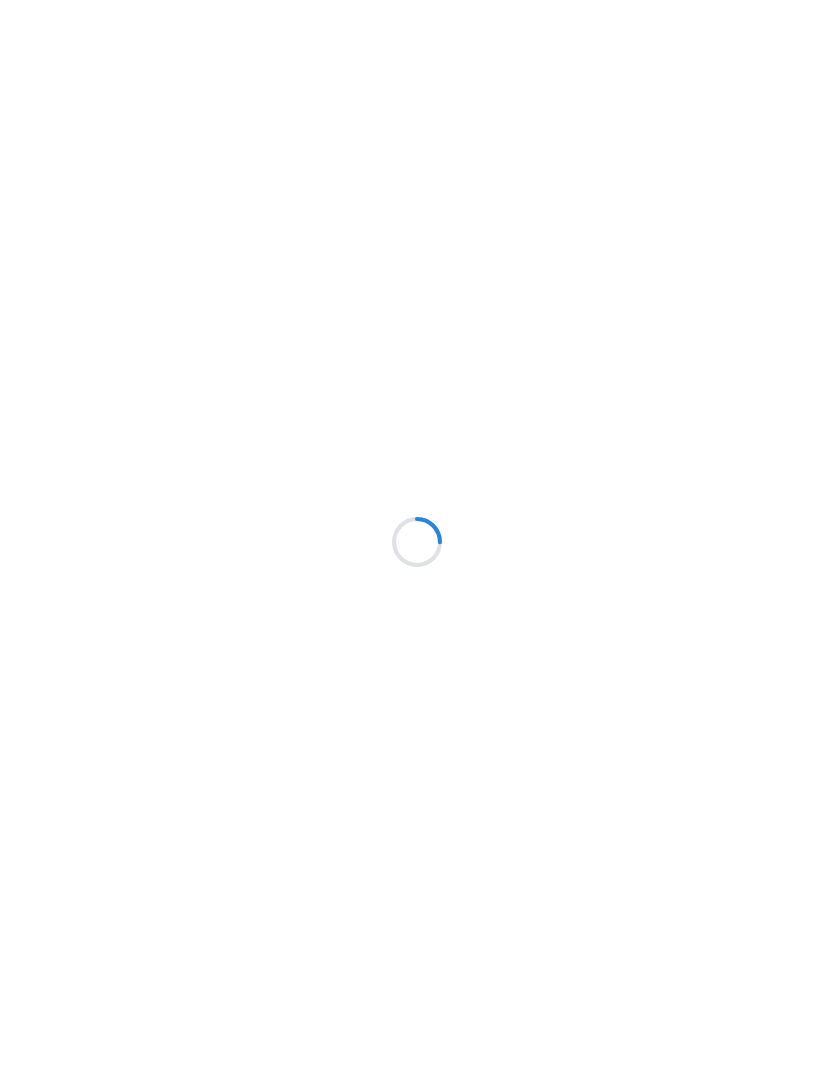 scroll, scrollTop: 0, scrollLeft: 0, axis: both 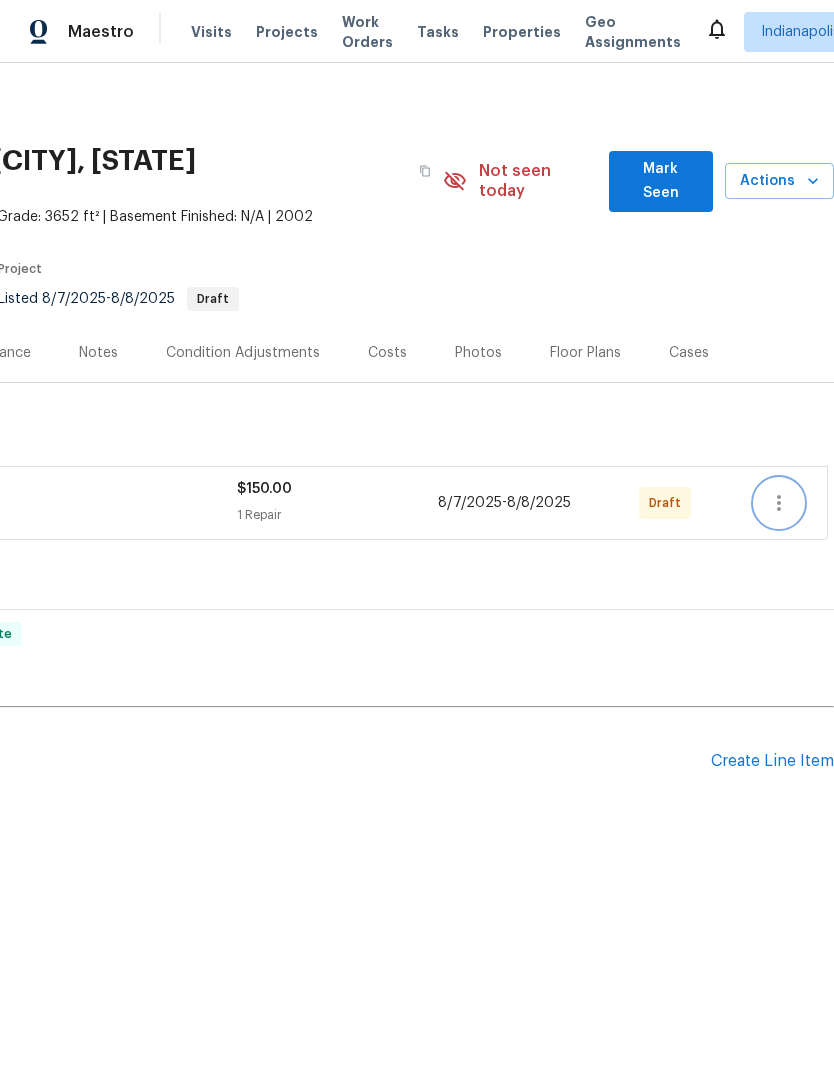 click 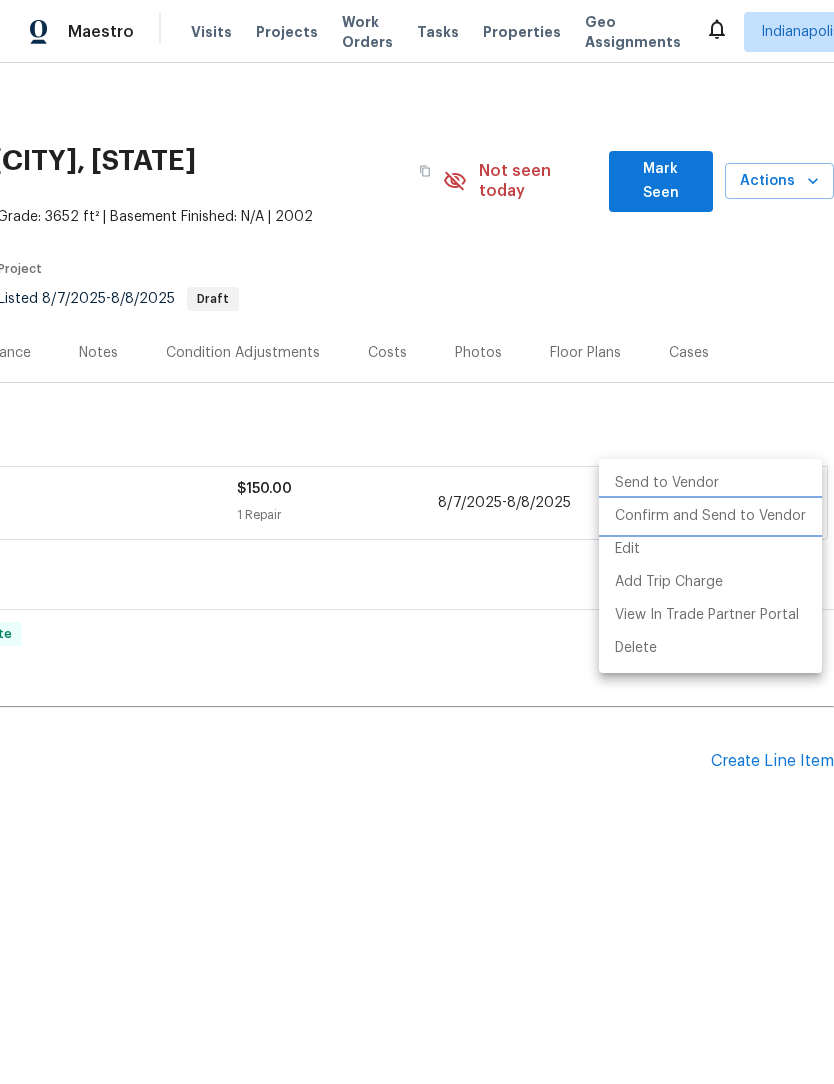 click on "Confirm and Send to Vendor" at bounding box center (710, 516) 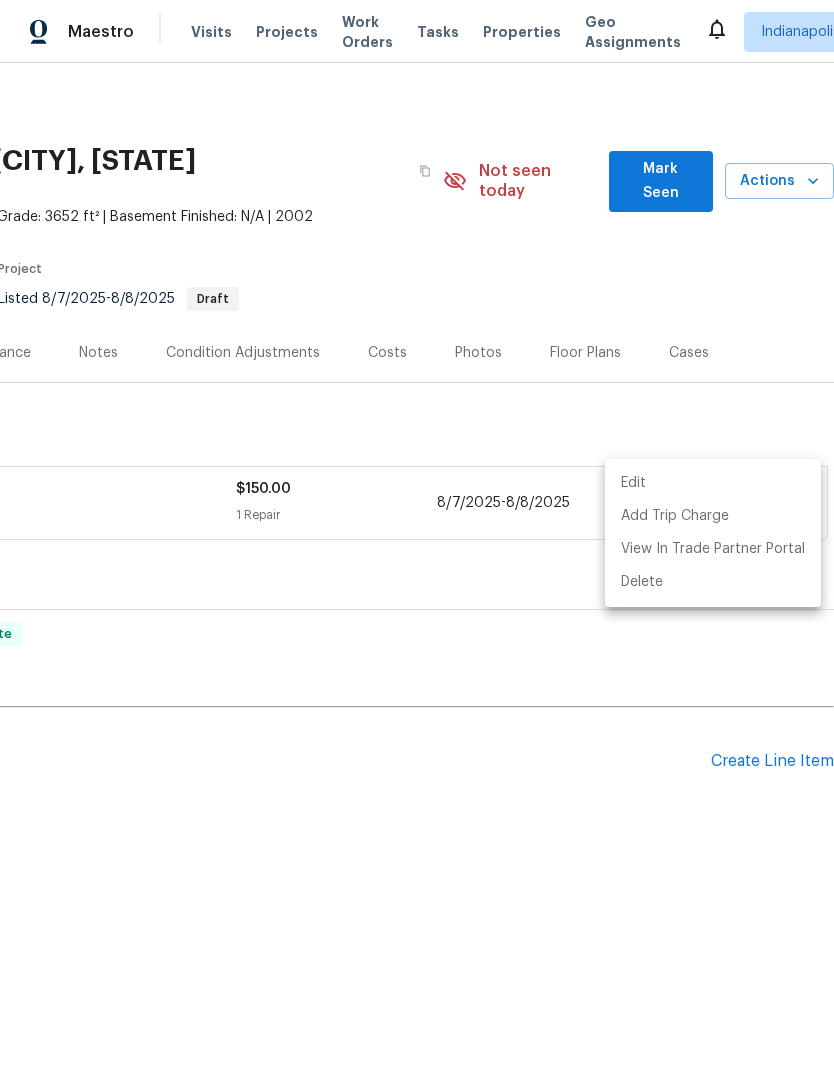 click at bounding box center (417, 542) 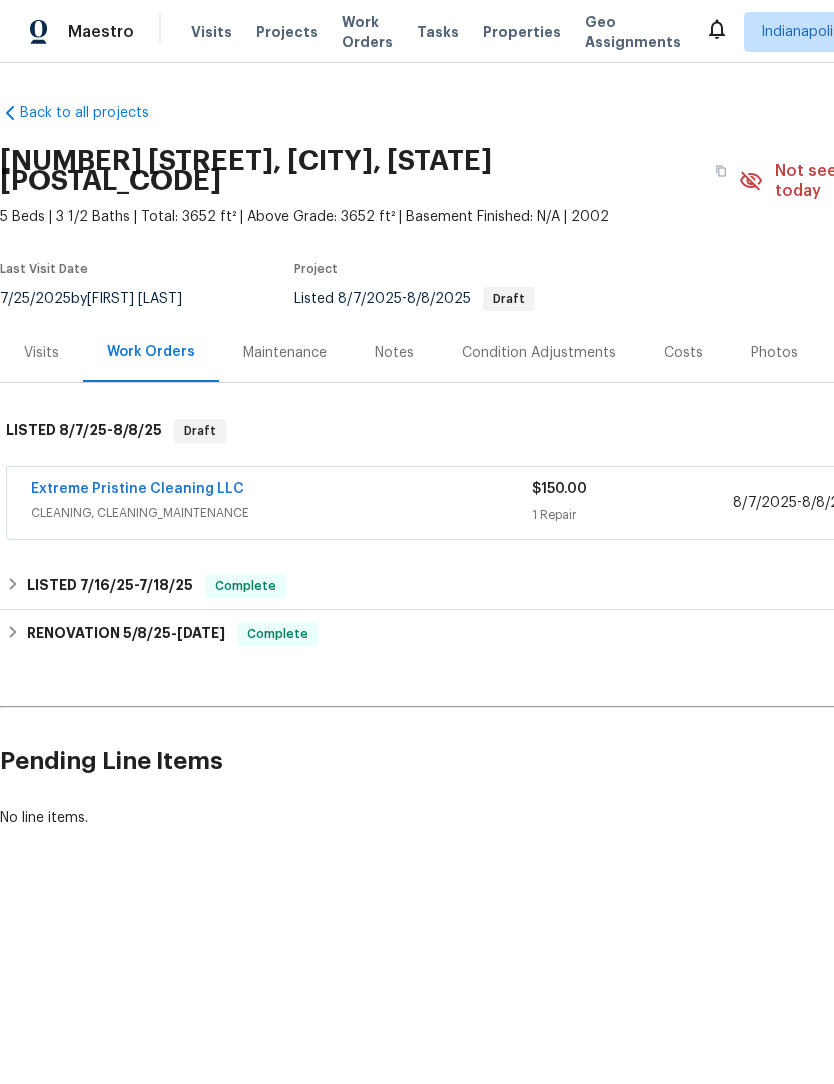scroll, scrollTop: 0, scrollLeft: 0, axis: both 